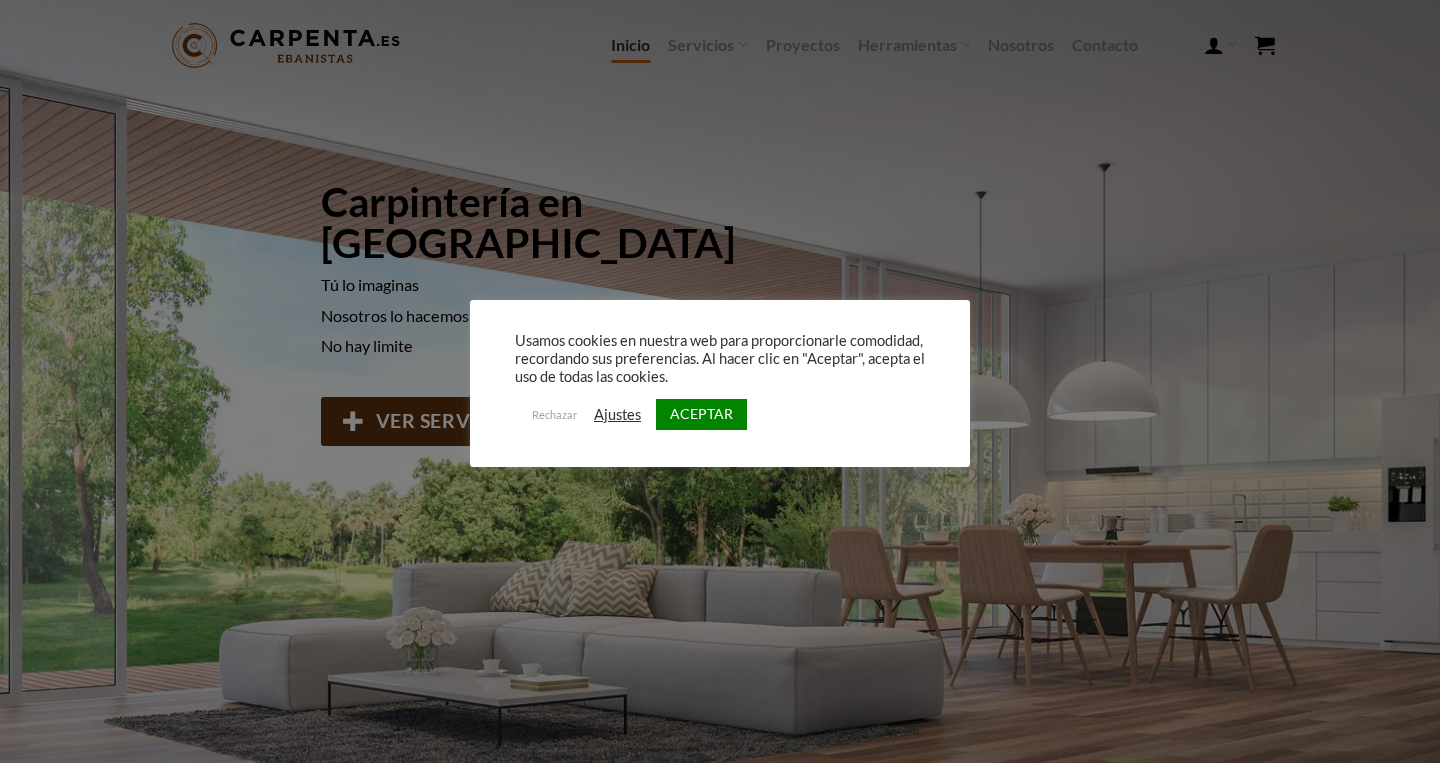 scroll, scrollTop: 0, scrollLeft: 0, axis: both 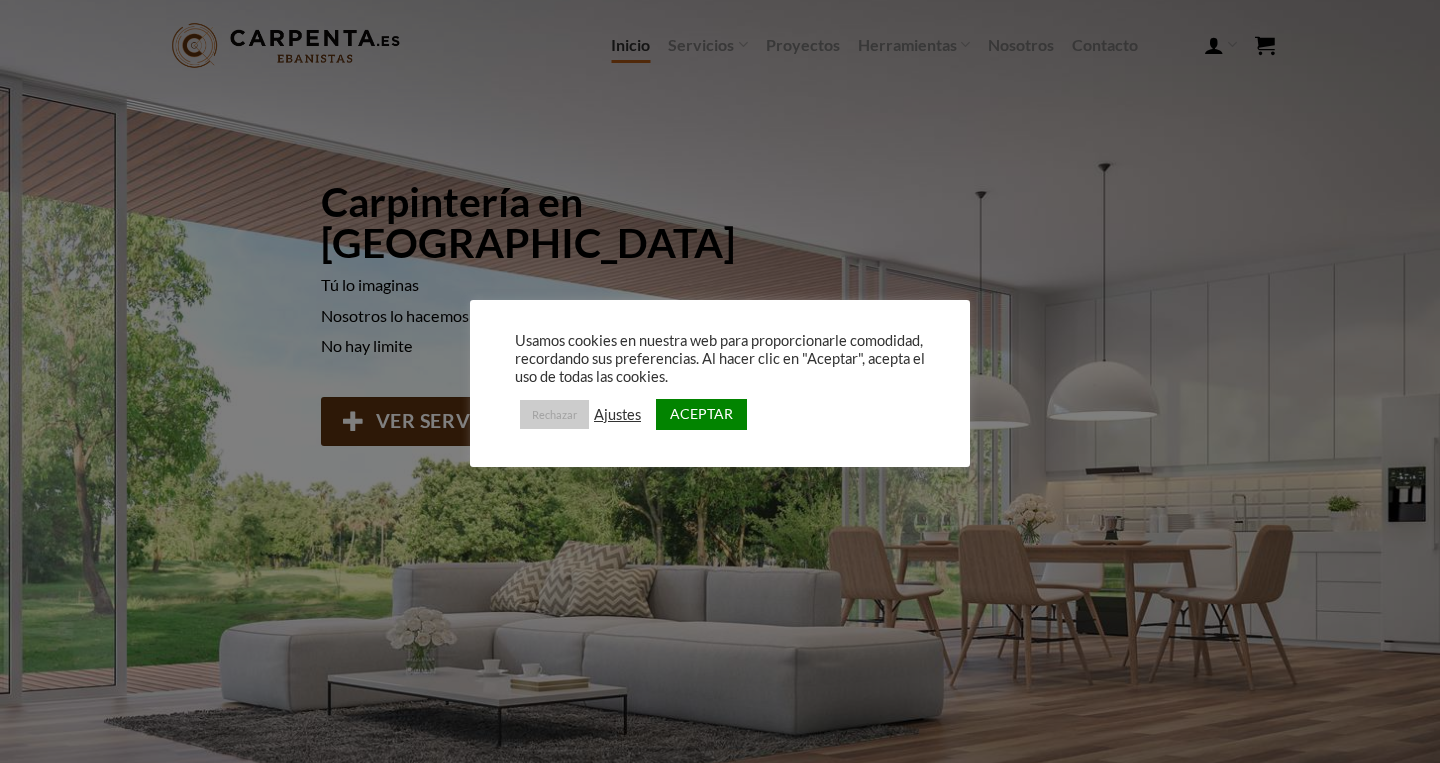 click on "Rechazar" at bounding box center [554, 414] 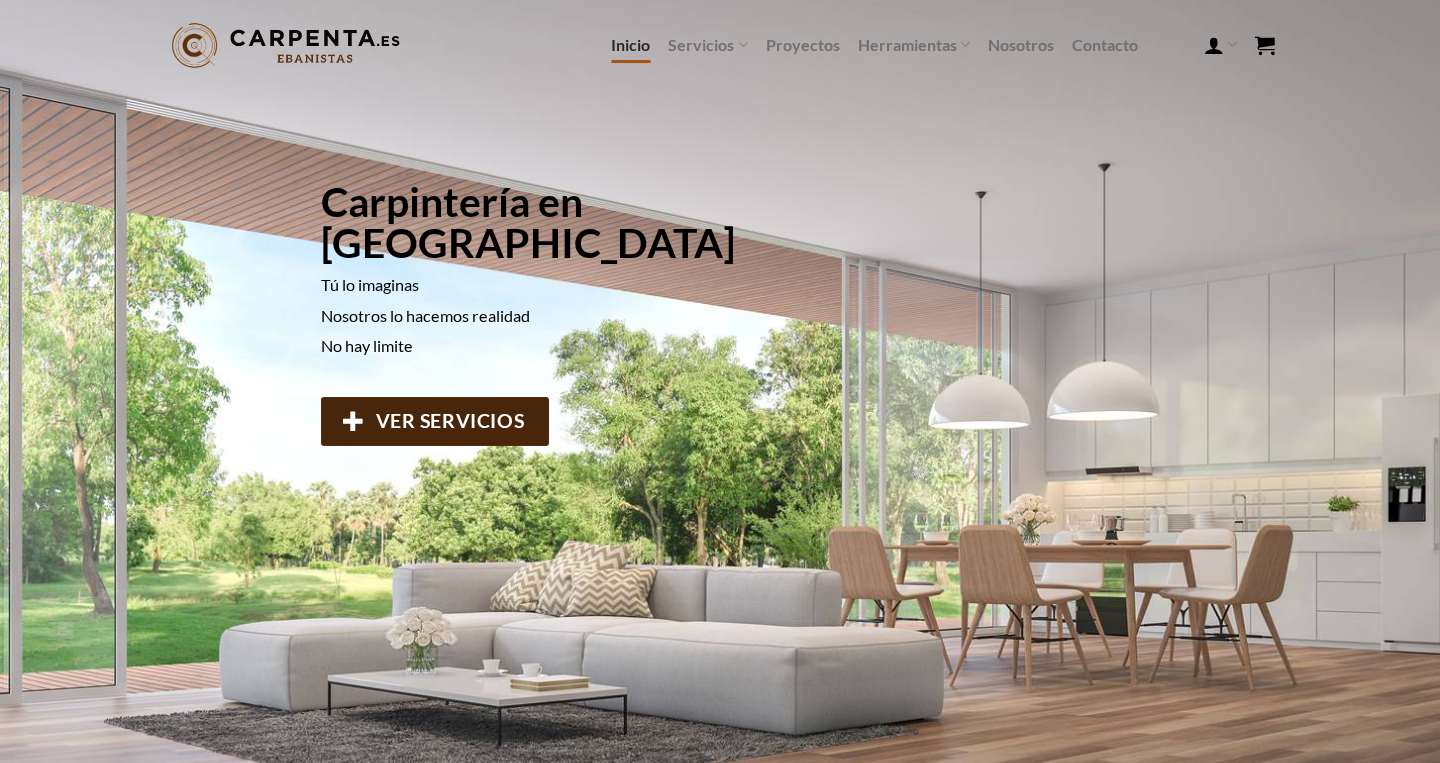 scroll, scrollTop: 0, scrollLeft: 0, axis: both 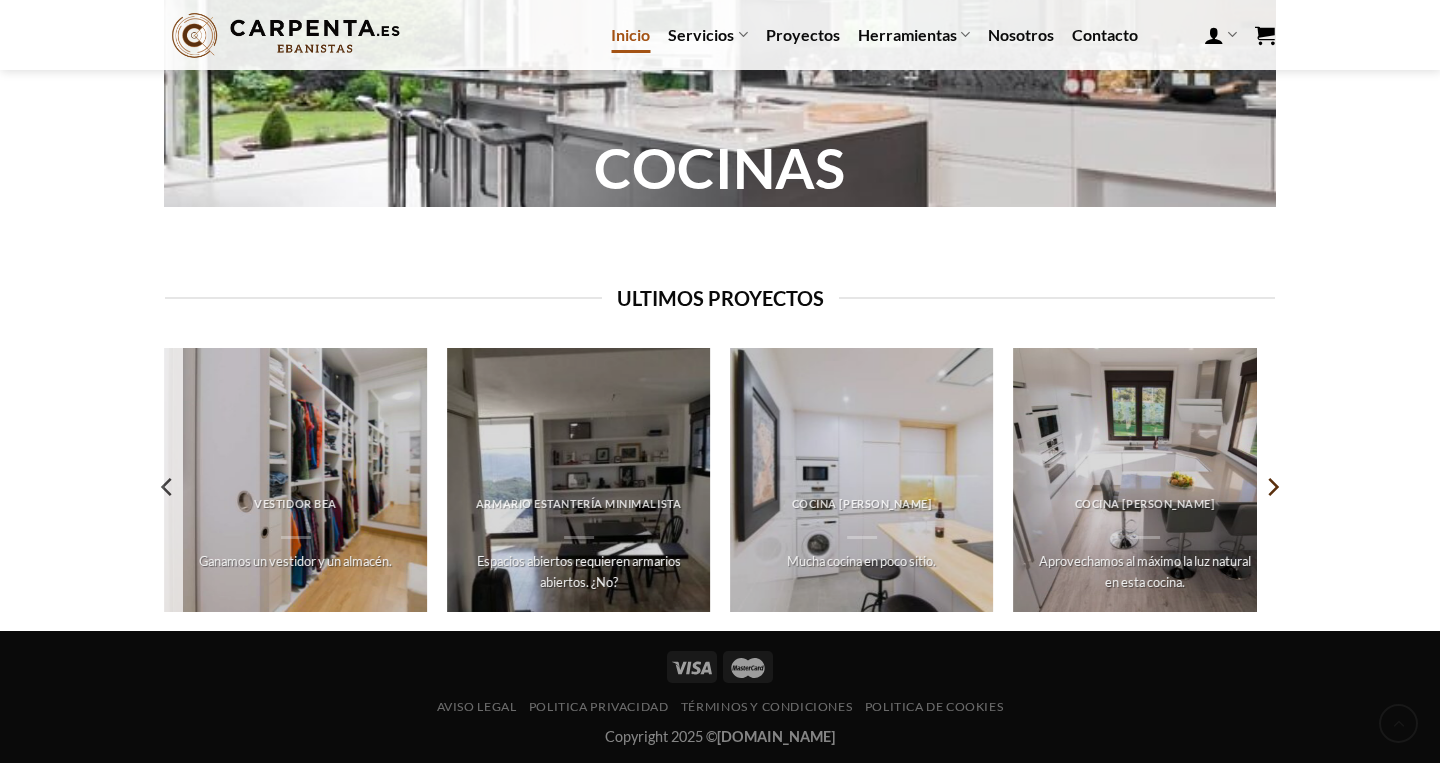 click 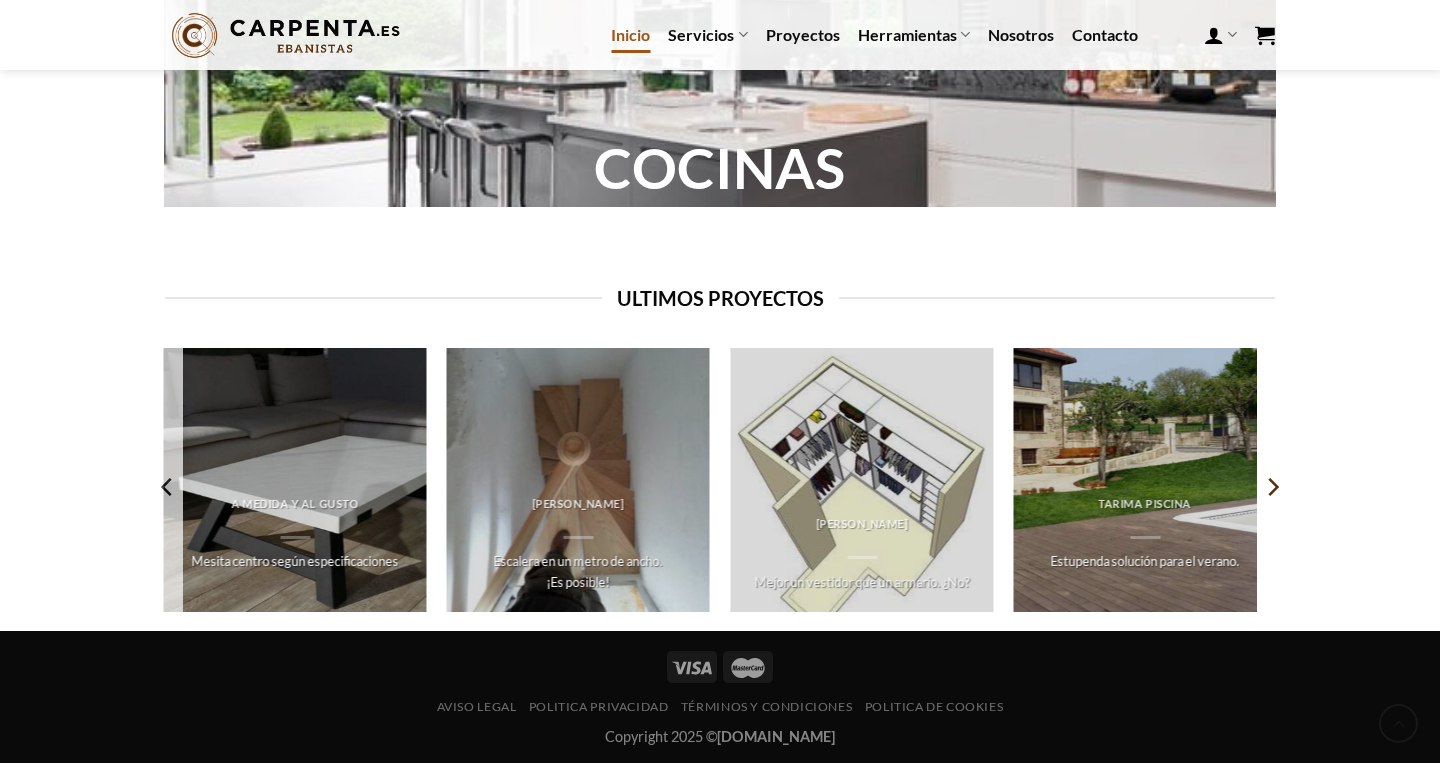 click 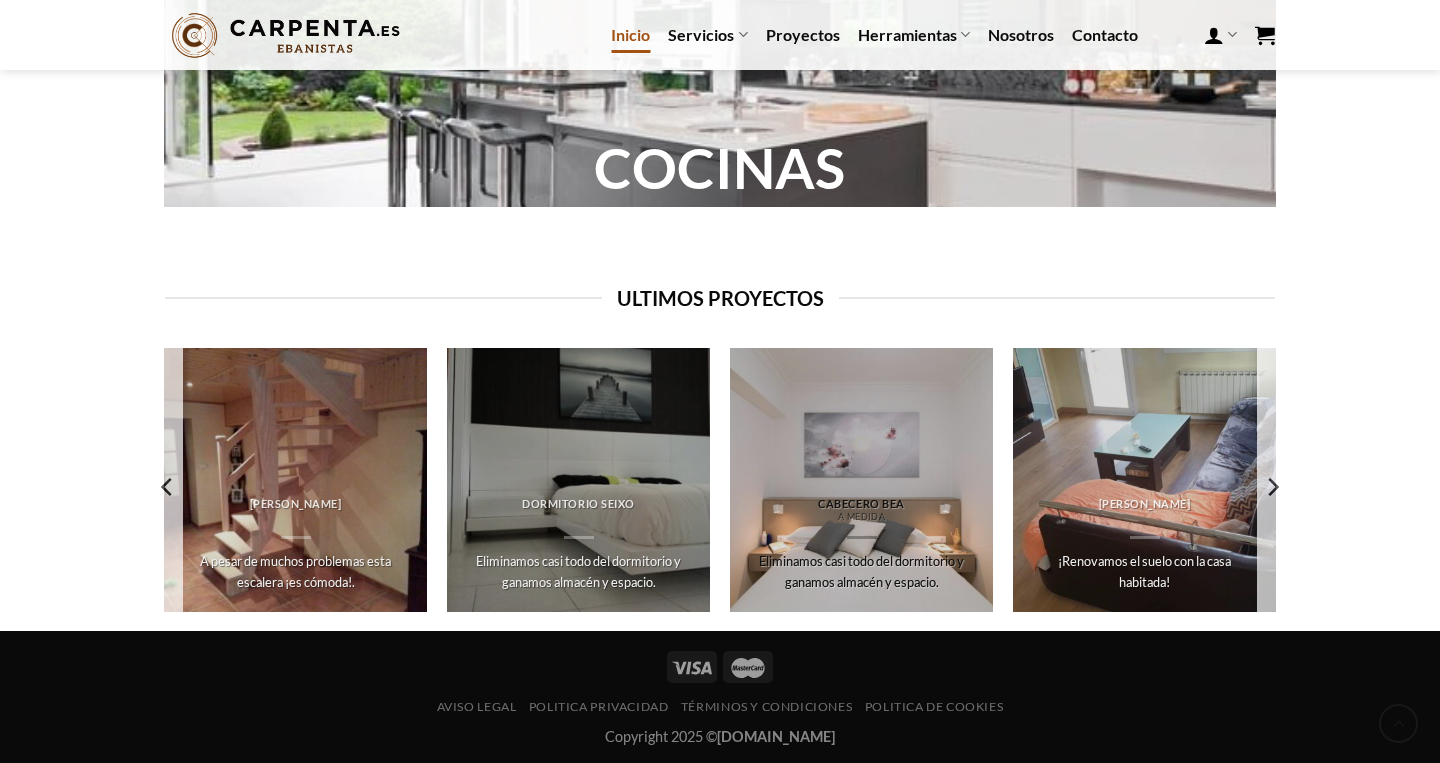 click on "Cabecero Bea
A medida
Eliminamos casi todo del dormitorio y ganamos almacén y espacio." at bounding box center (861, 544) 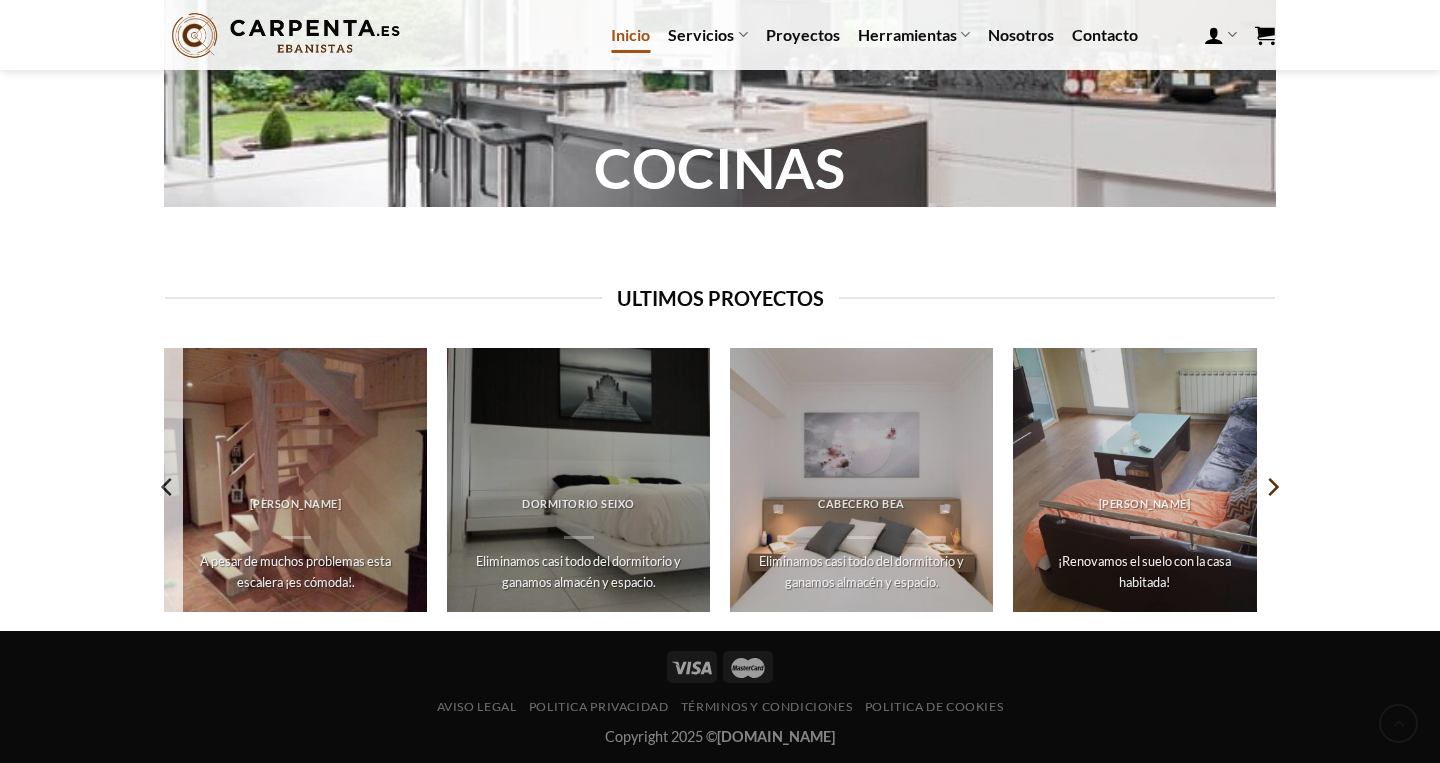 click 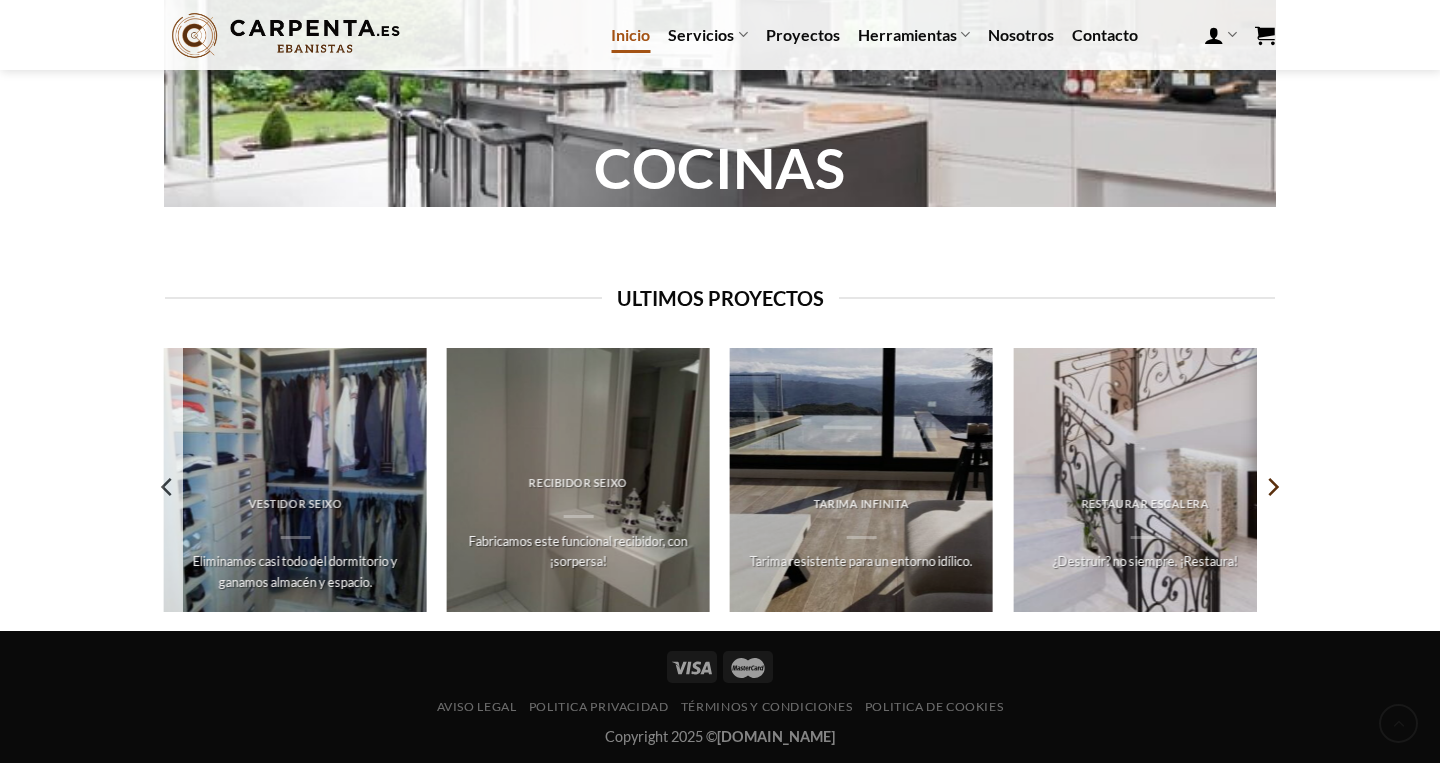 click 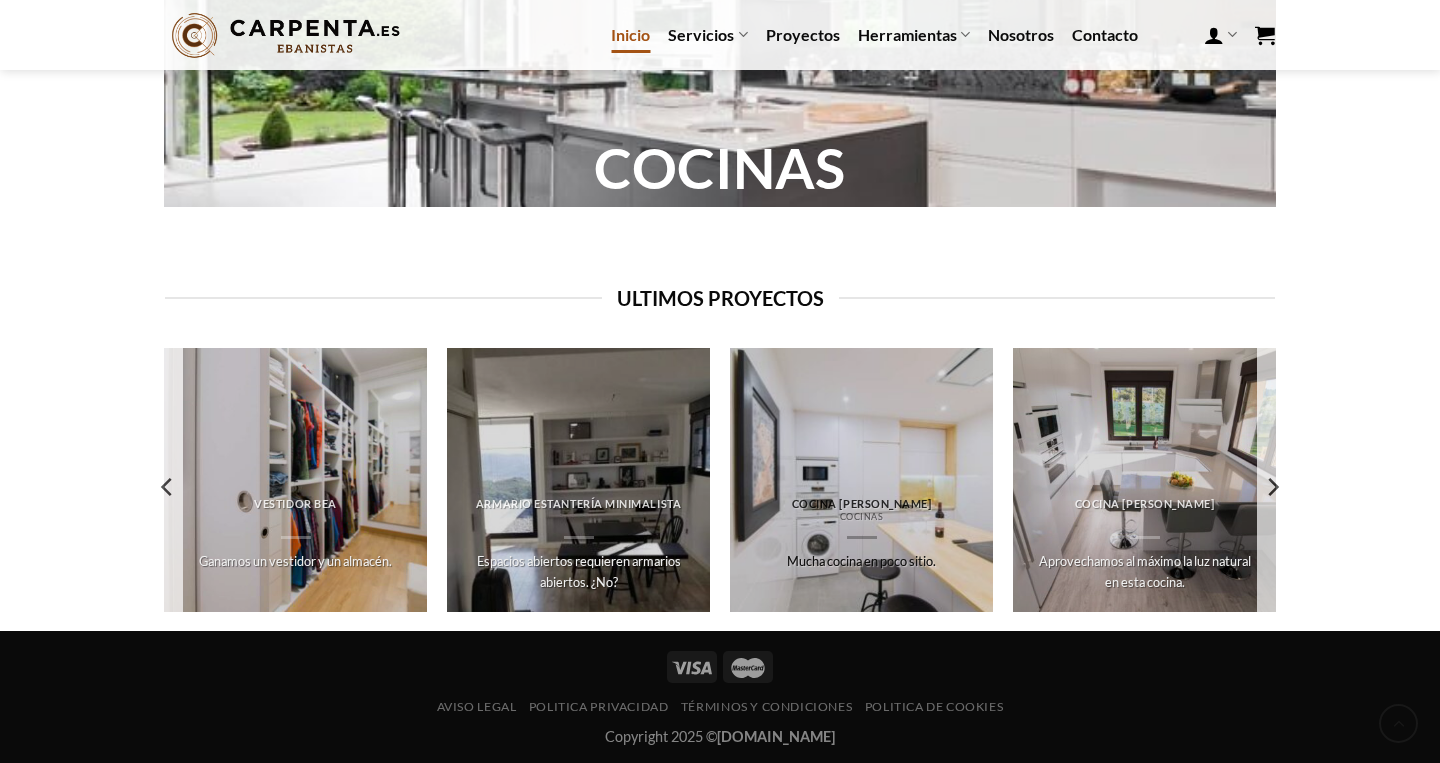 click on "Cocinas" at bounding box center [861, 516] 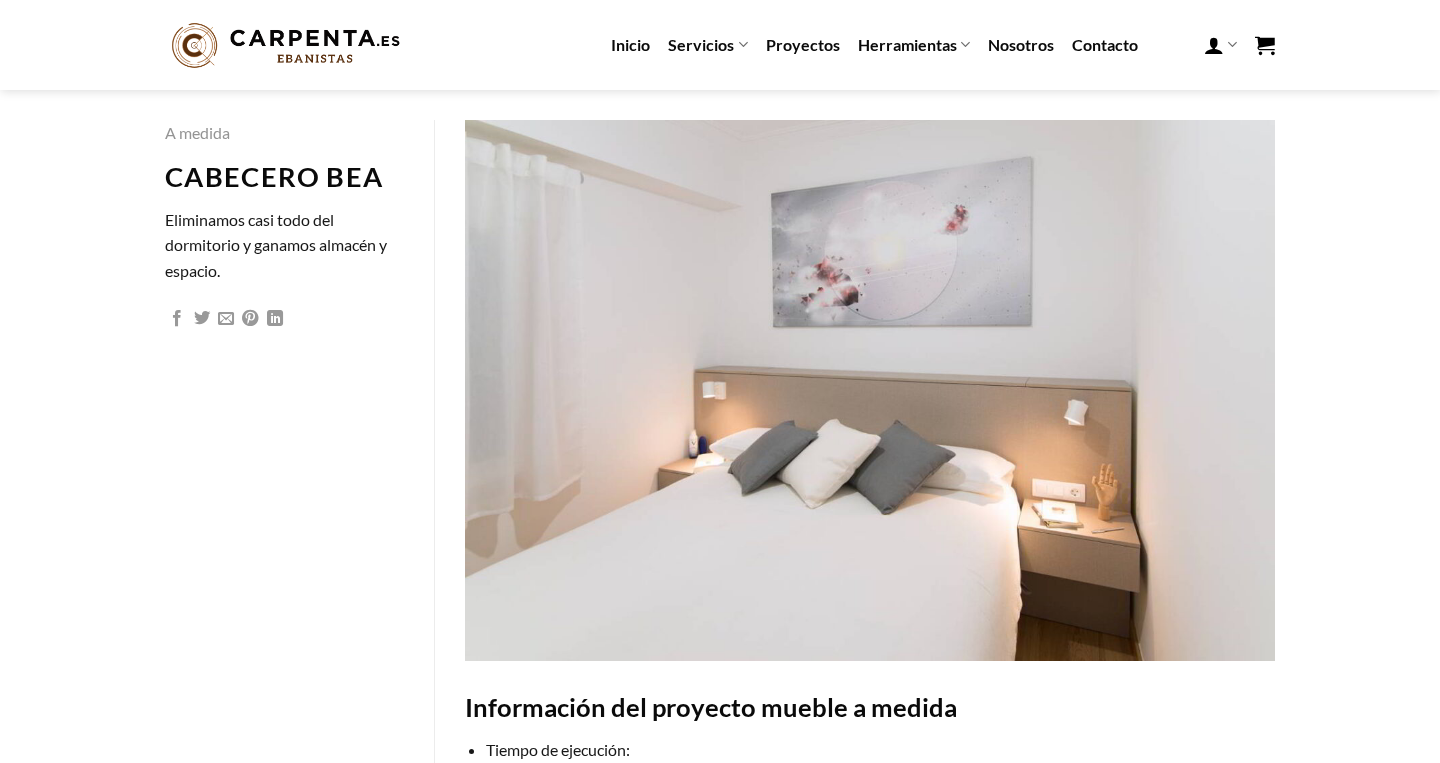 scroll, scrollTop: 0, scrollLeft: 0, axis: both 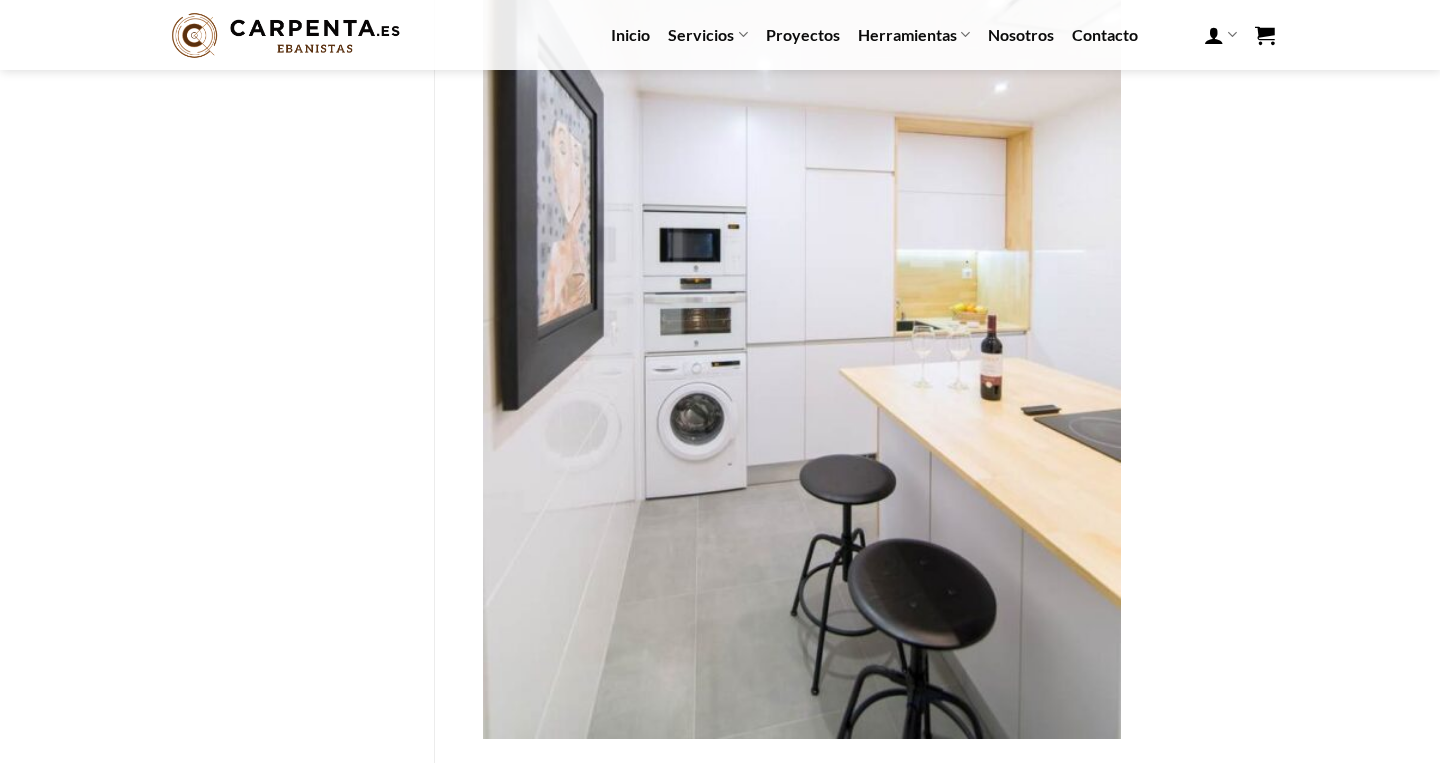 click at bounding box center (802, 260) 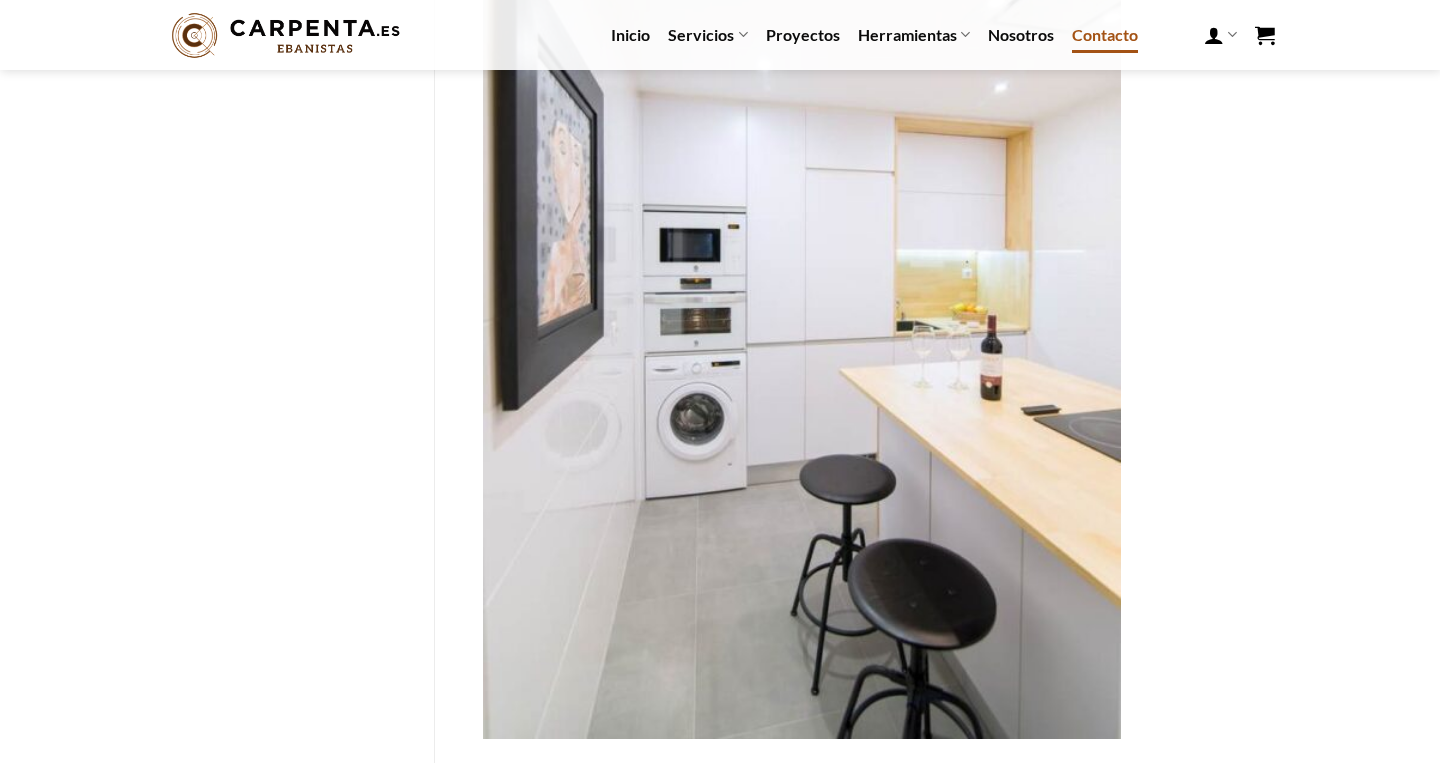 click on "Contacto" at bounding box center [1105, 35] 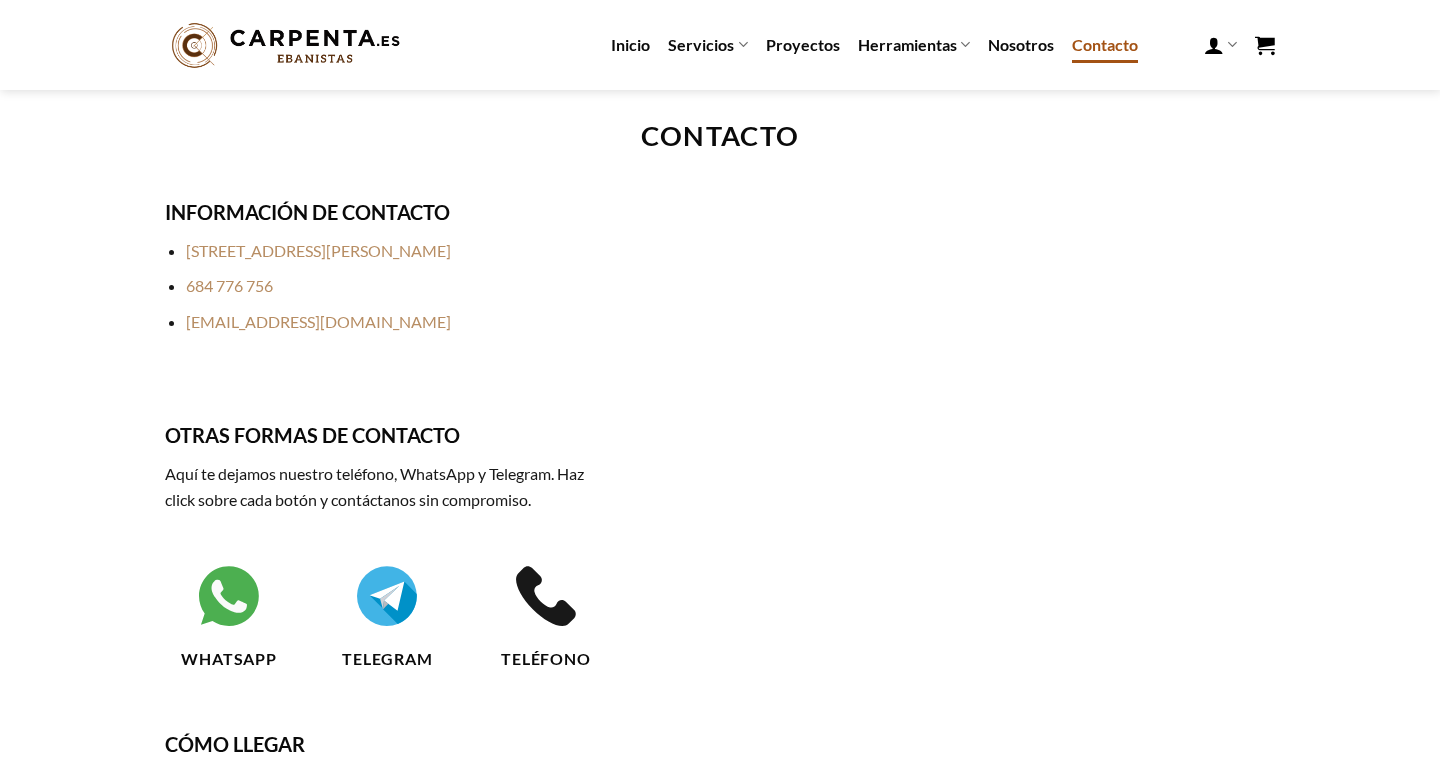 scroll, scrollTop: 0, scrollLeft: 0, axis: both 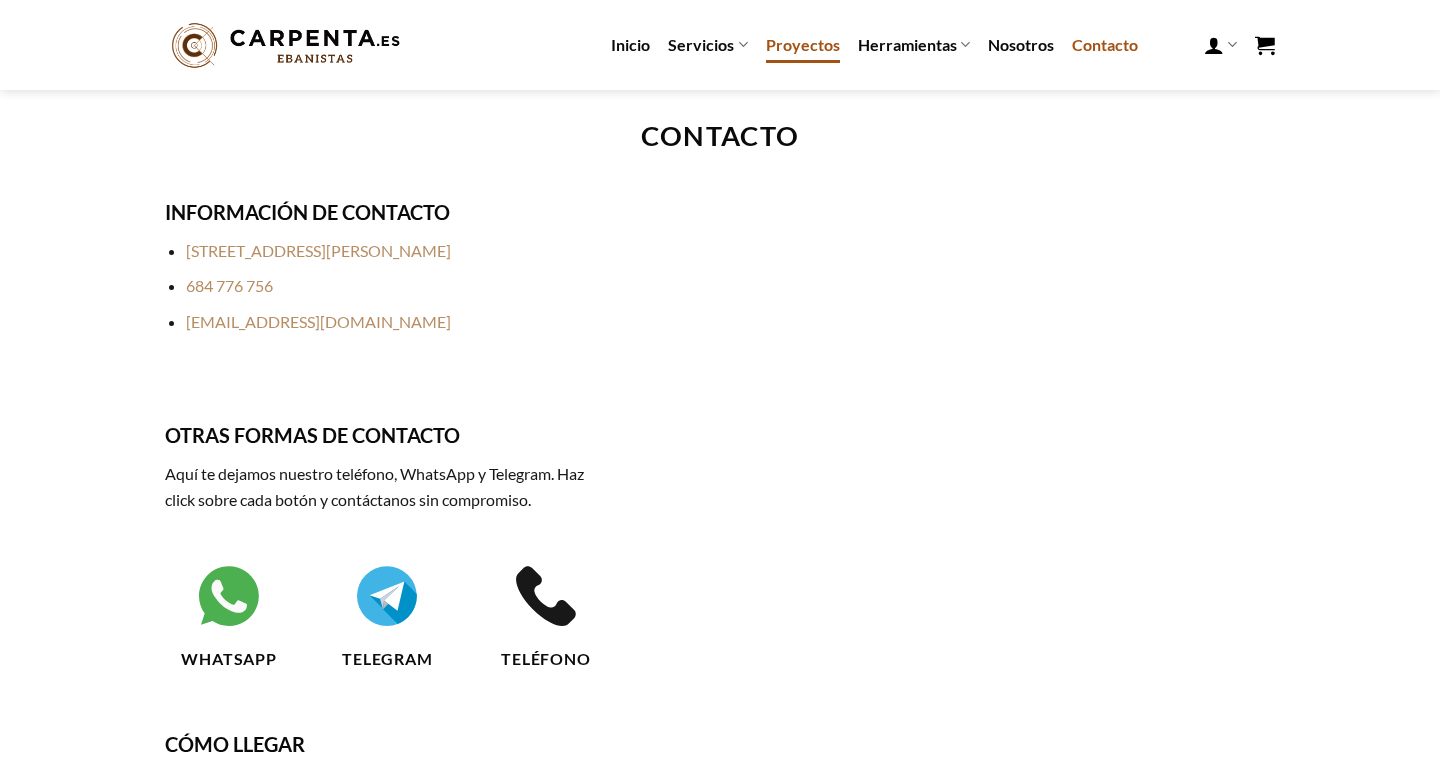 click on "Proyectos" at bounding box center [803, 45] 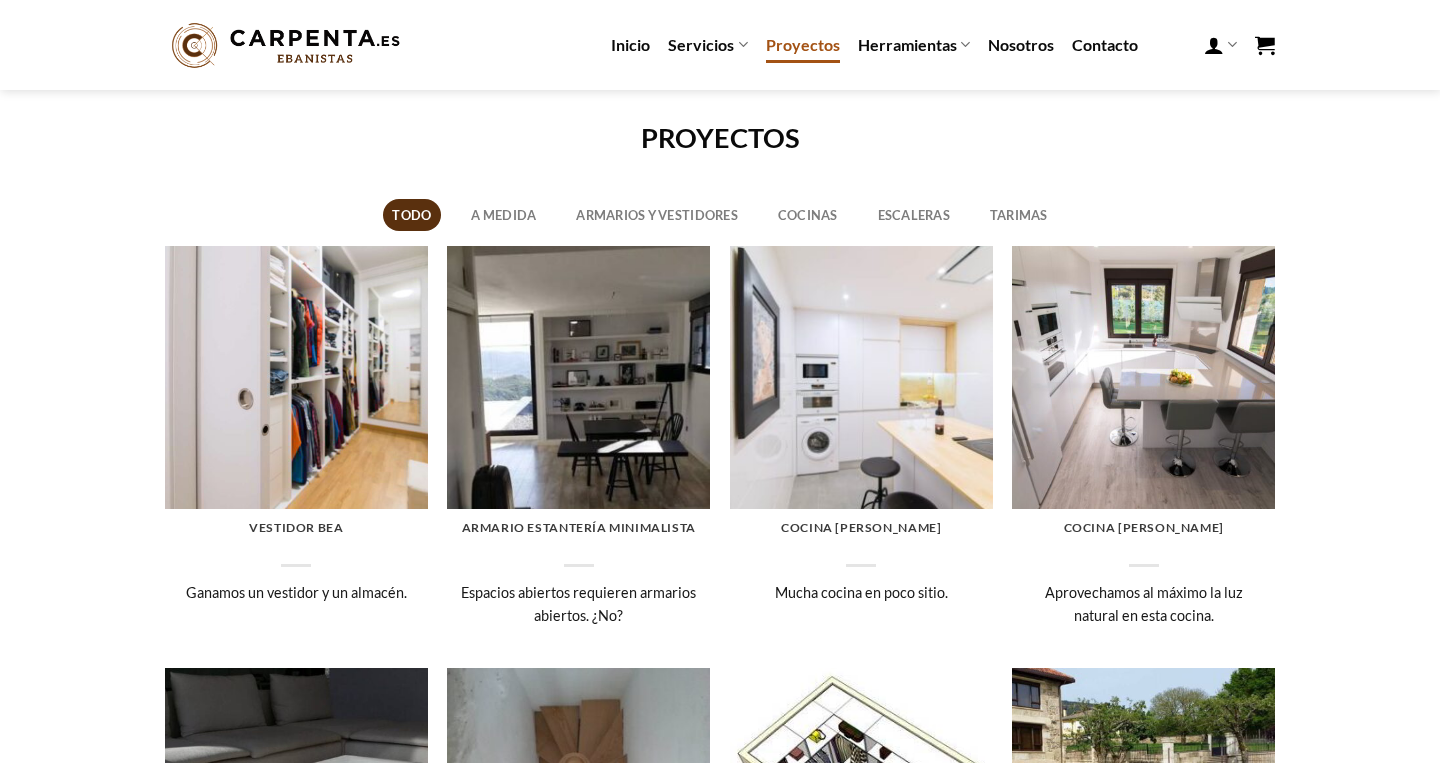 scroll, scrollTop: 0, scrollLeft: 0, axis: both 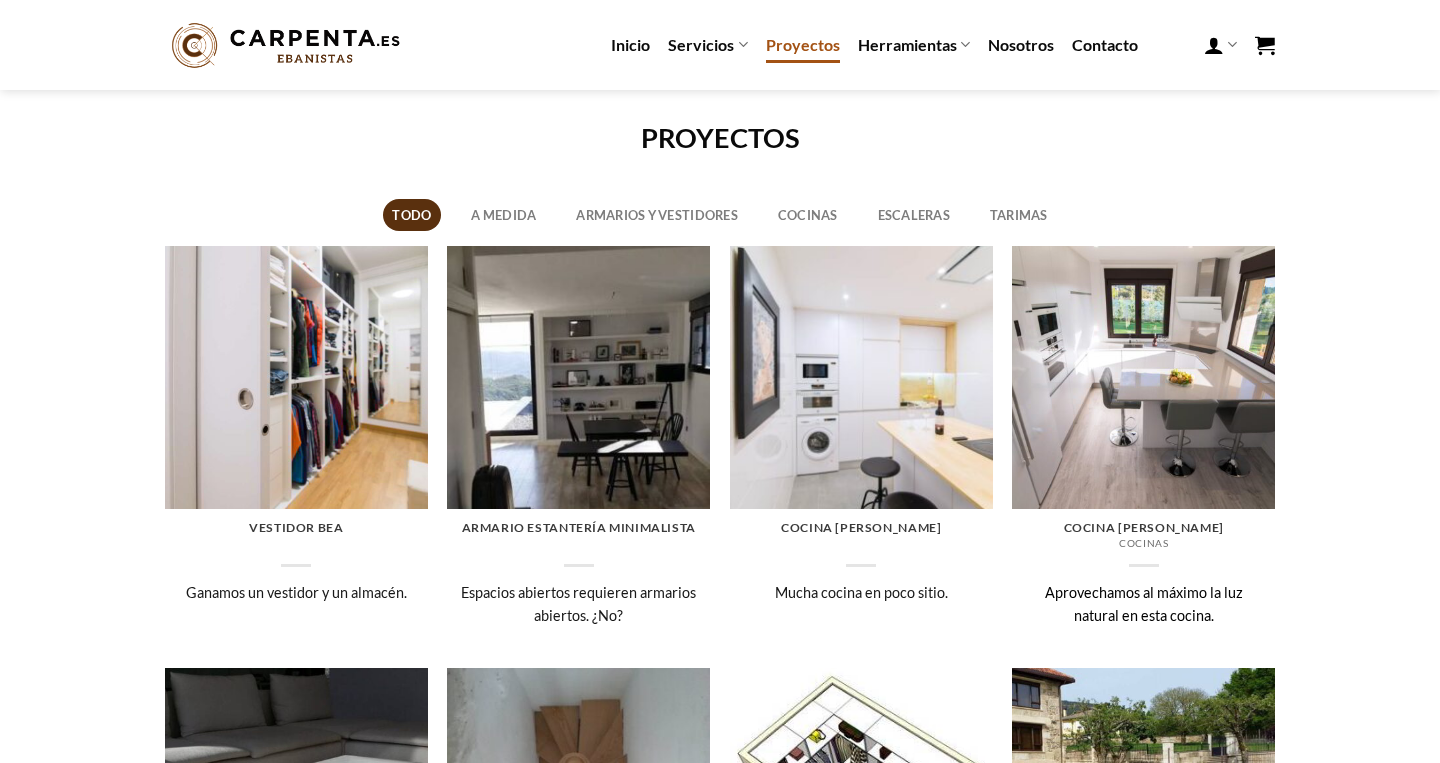 click at bounding box center (1143, 377) 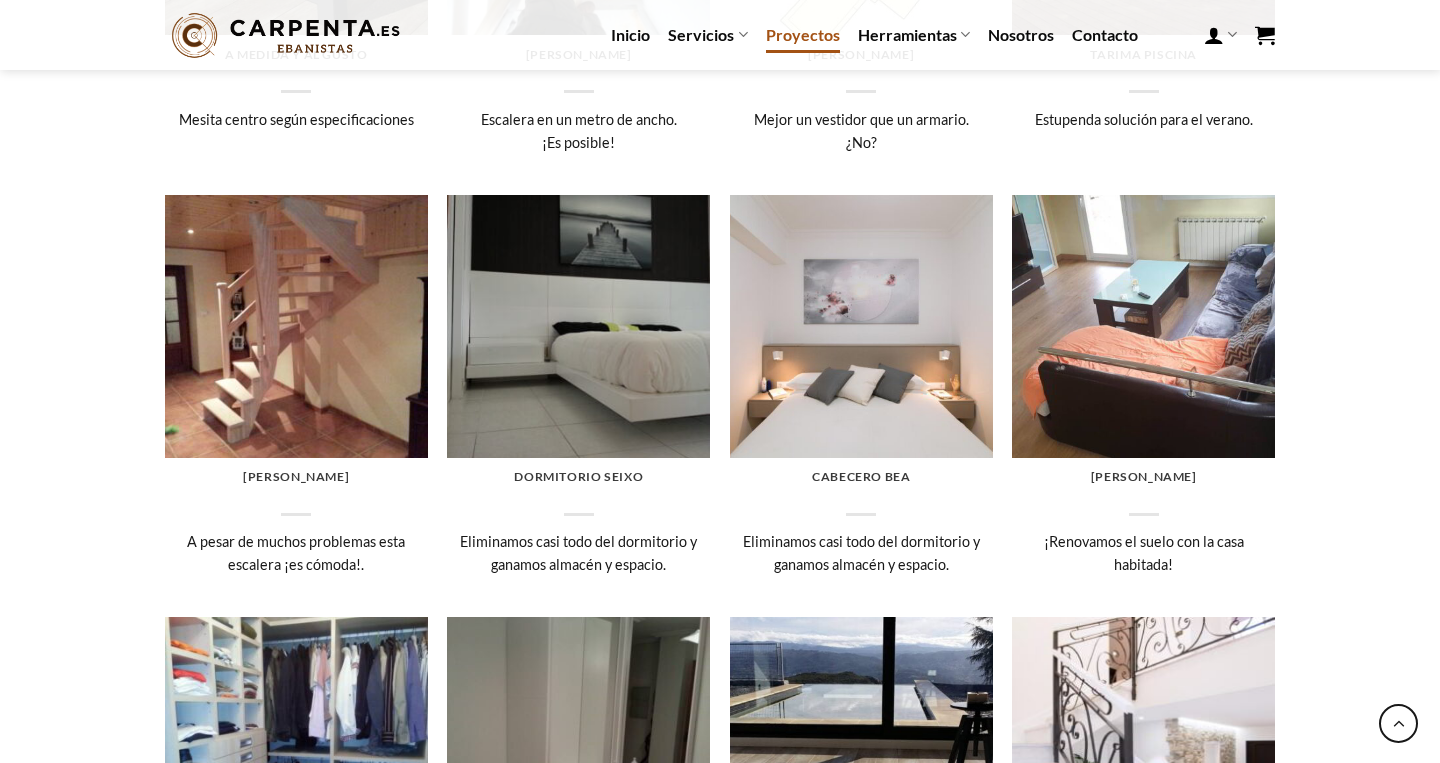scroll, scrollTop: 940, scrollLeft: 0, axis: vertical 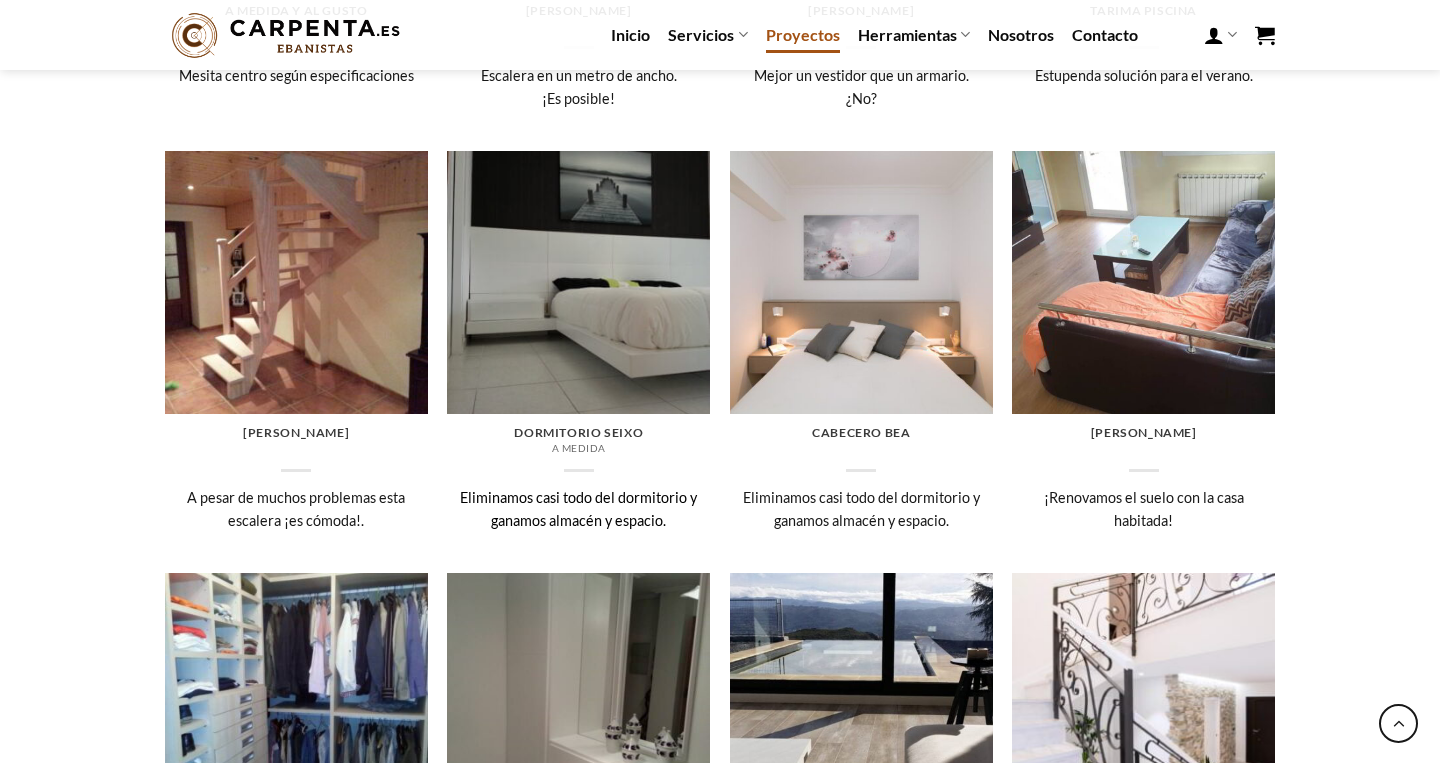 click at bounding box center (578, 282) 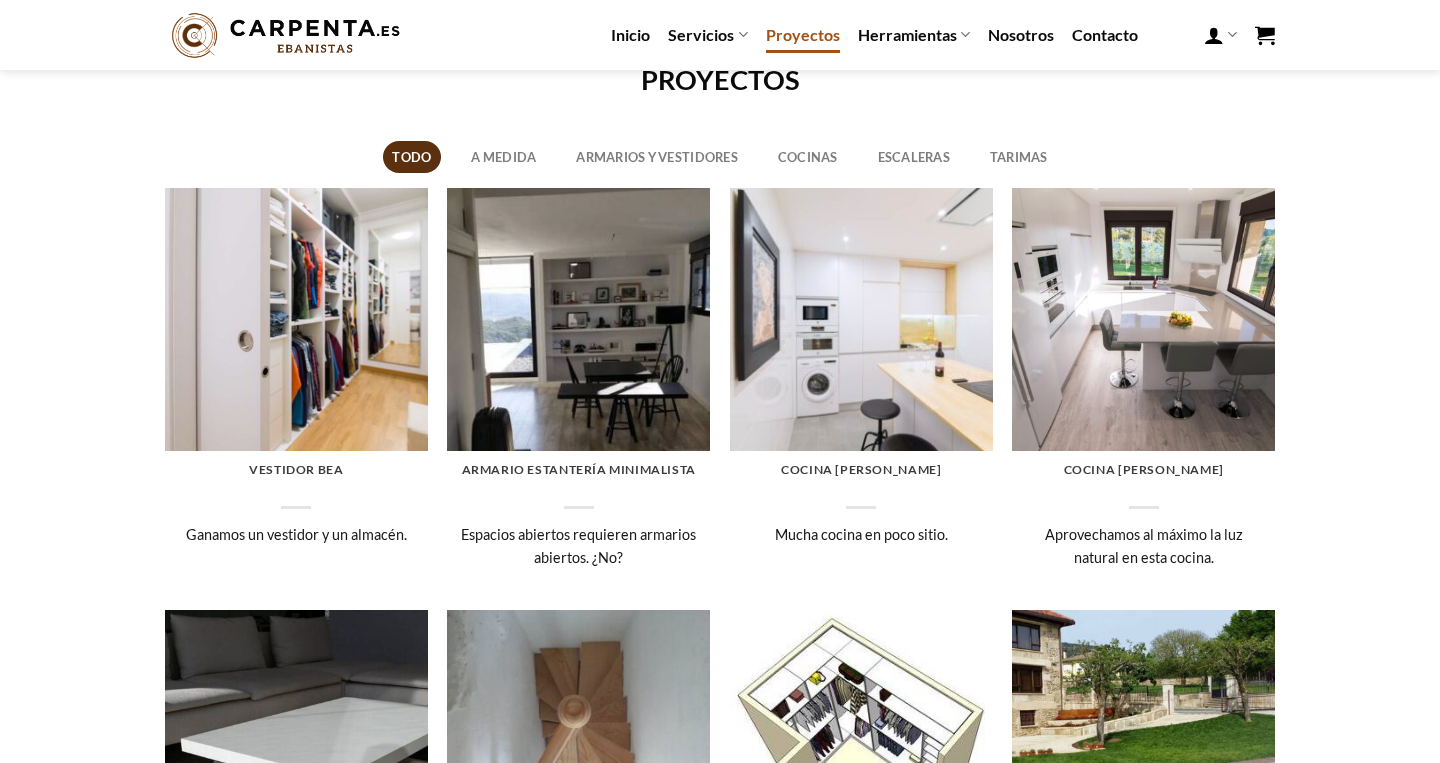 scroll, scrollTop: 0, scrollLeft: 0, axis: both 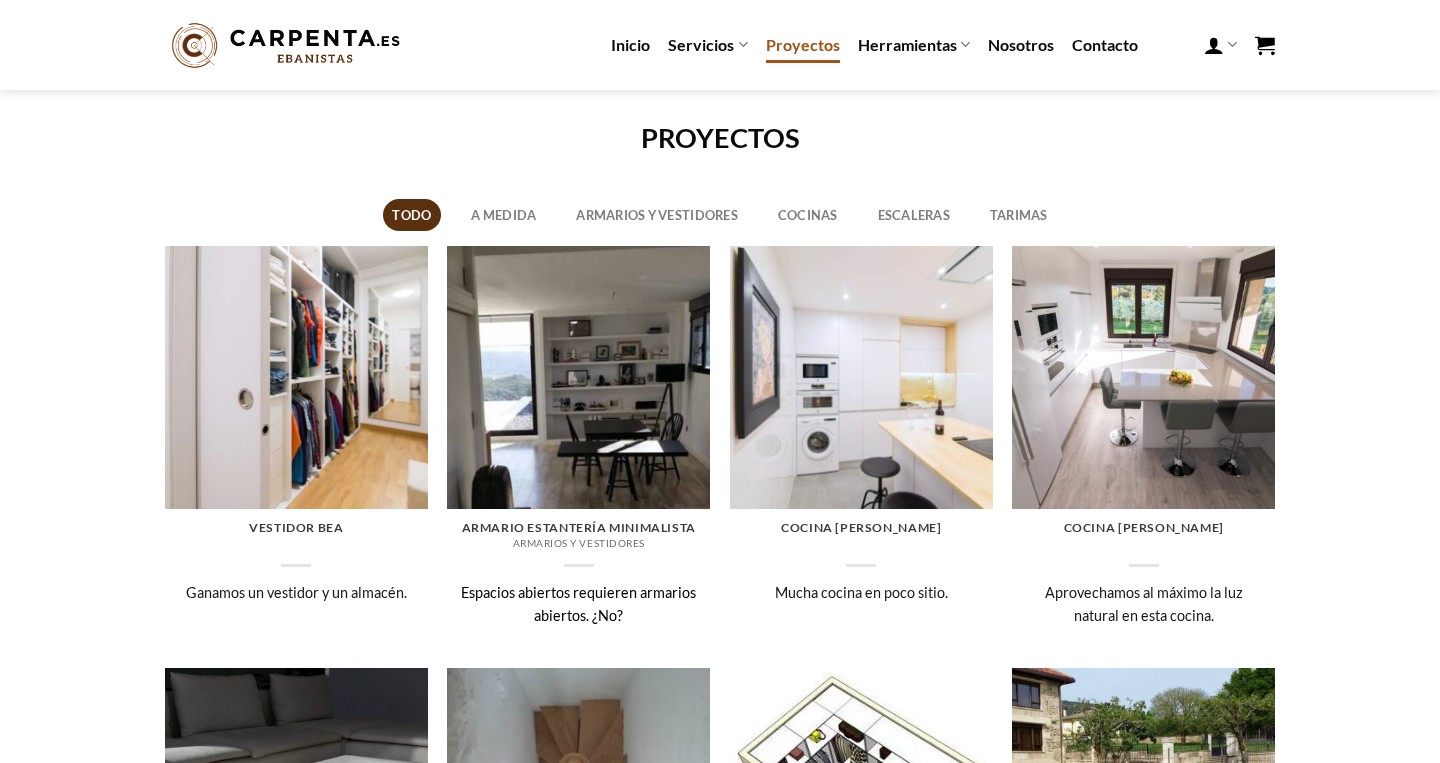 click at bounding box center [578, 377] 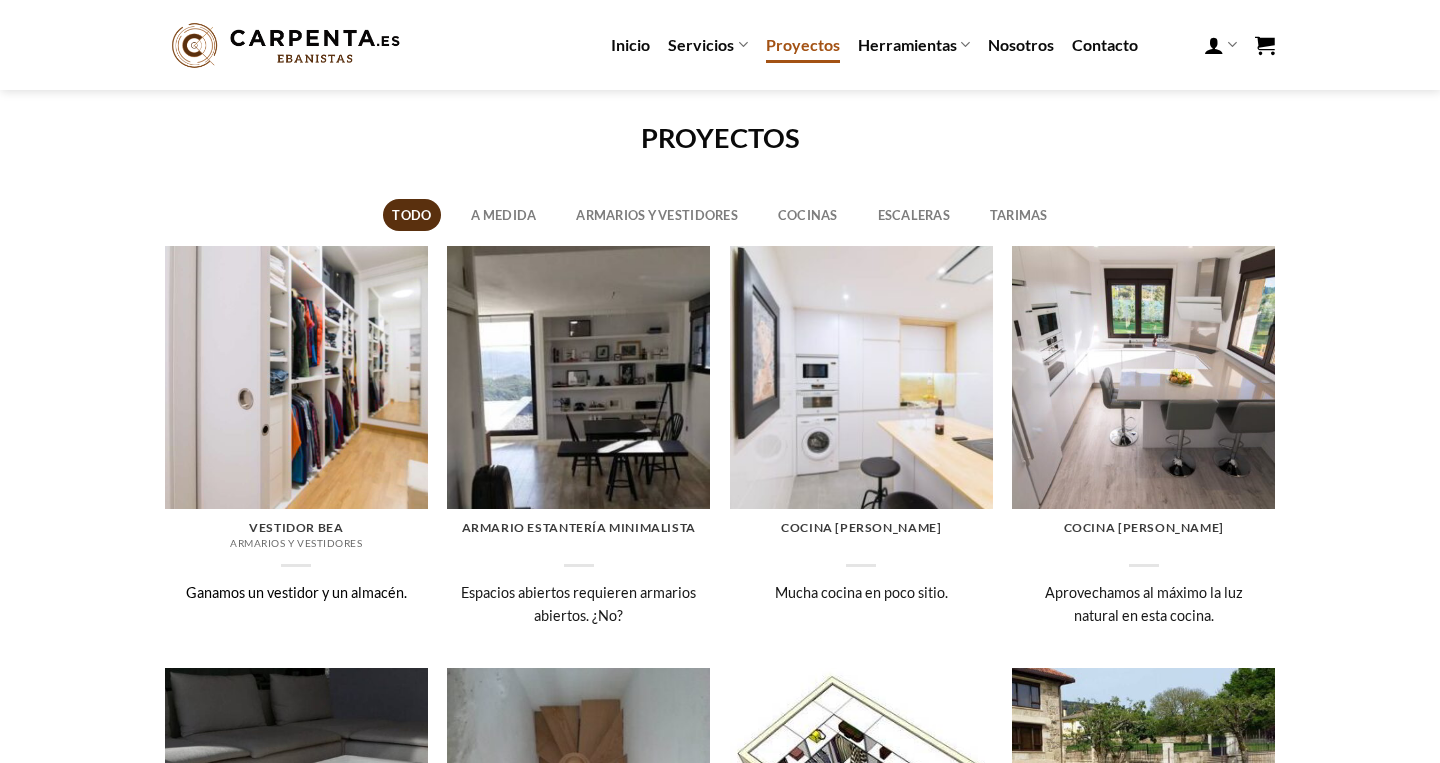 click at bounding box center [296, 377] 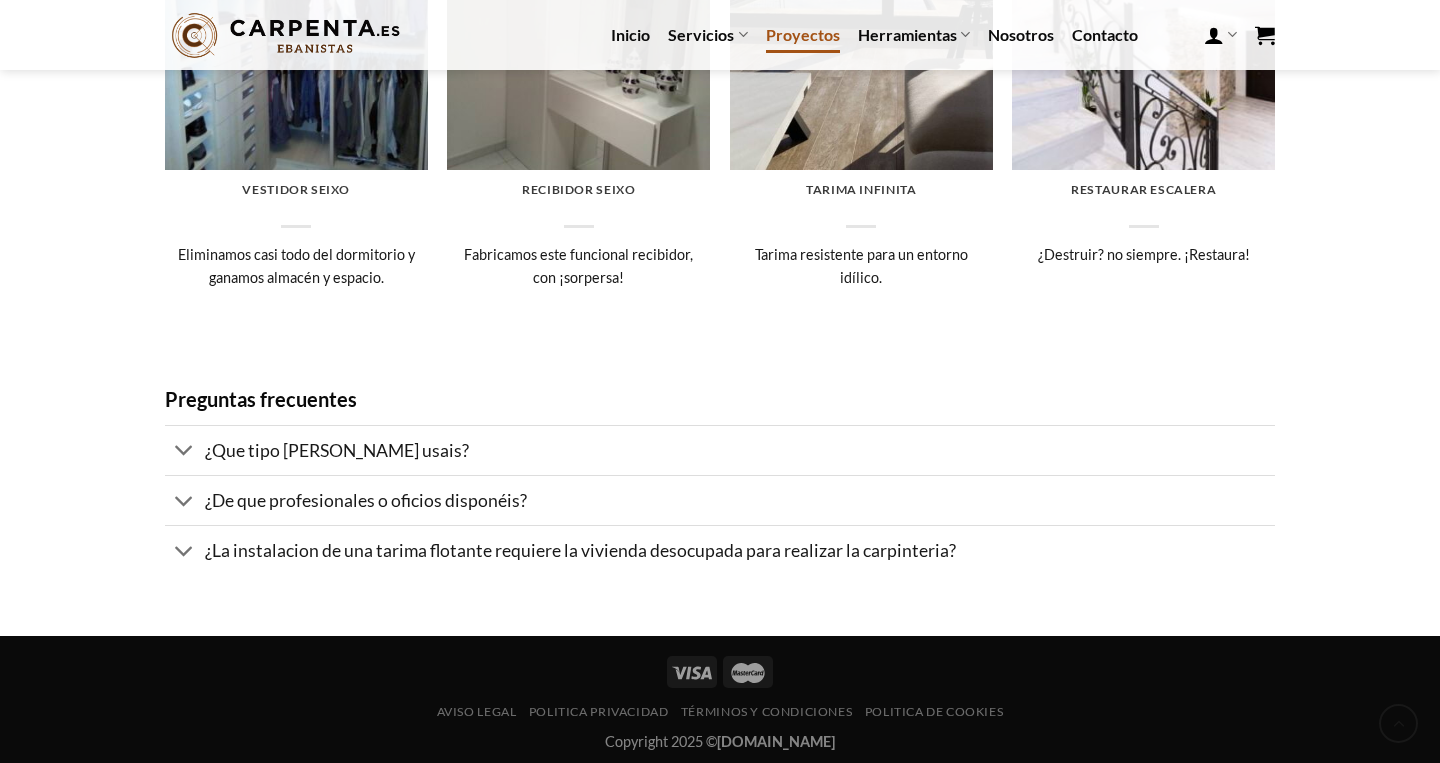 scroll, scrollTop: 1611, scrollLeft: 0, axis: vertical 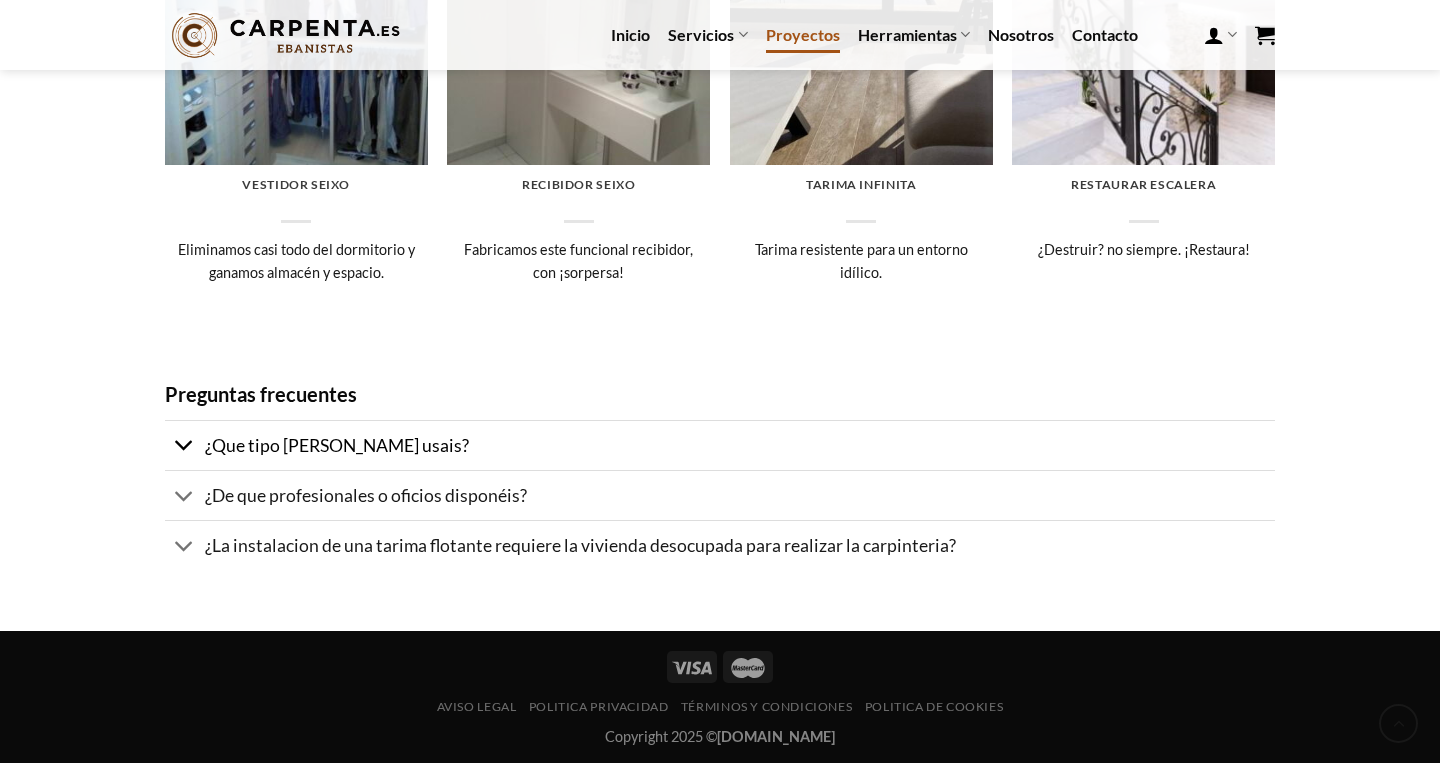 click at bounding box center [184, 445] 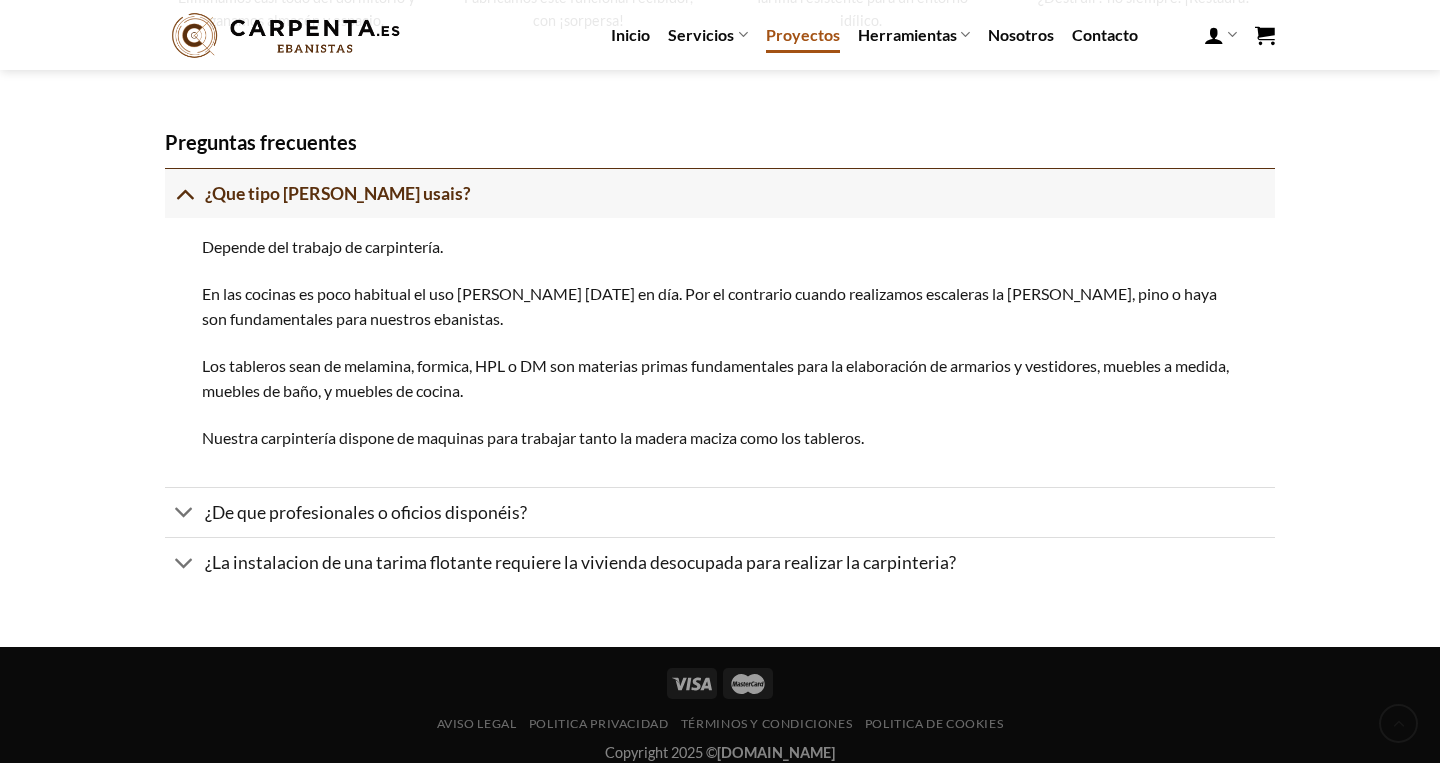 scroll, scrollTop: 1880, scrollLeft: 0, axis: vertical 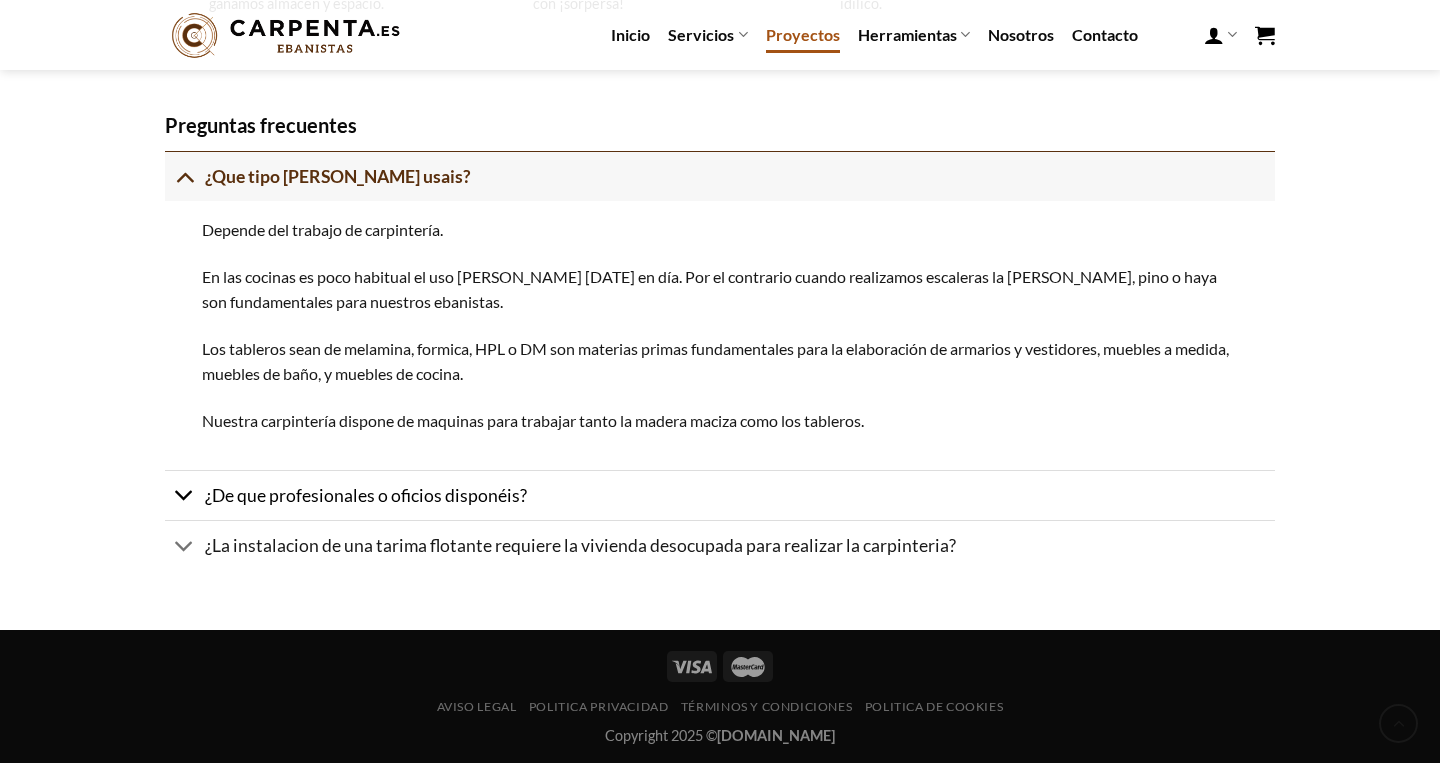 click at bounding box center (184, 495) 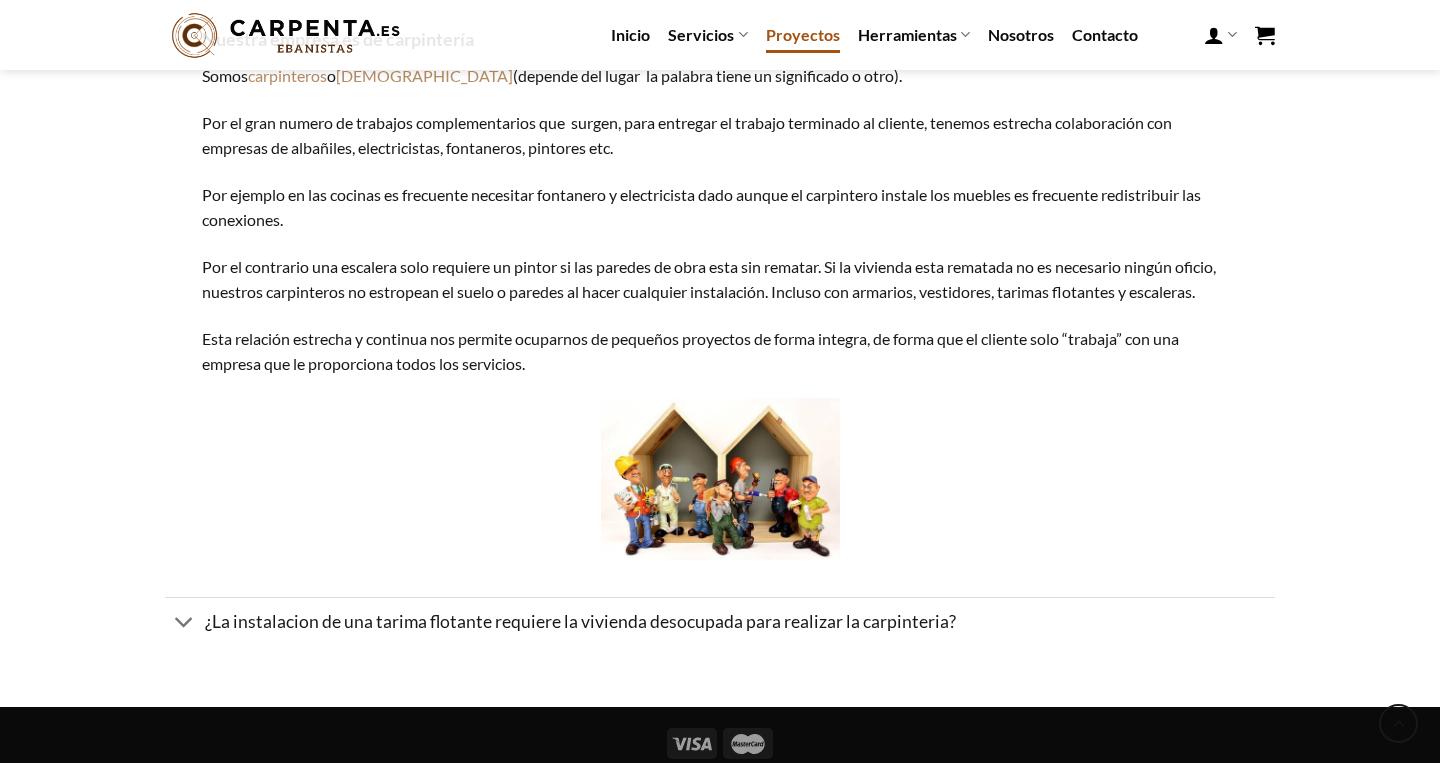 scroll, scrollTop: 2199, scrollLeft: 0, axis: vertical 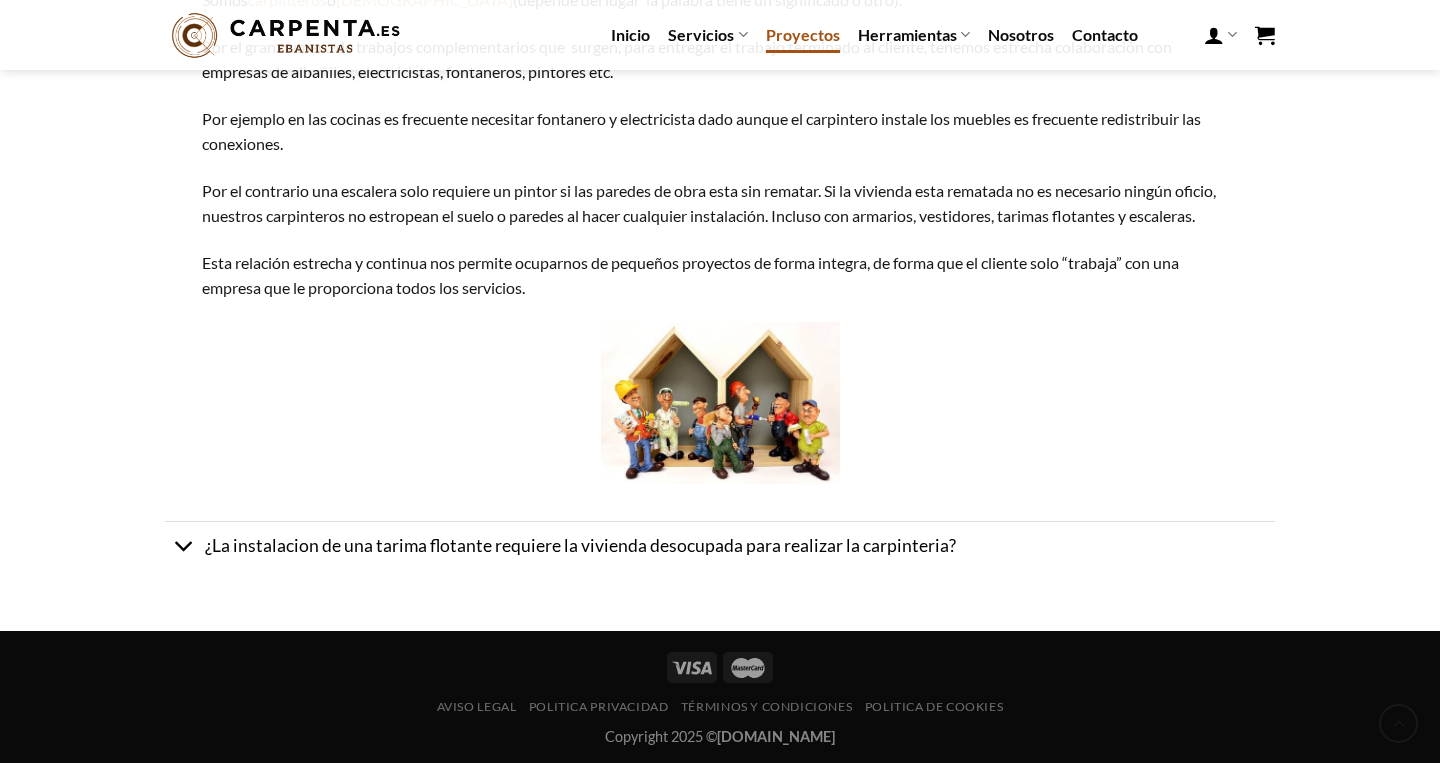 click at bounding box center [184, 546] 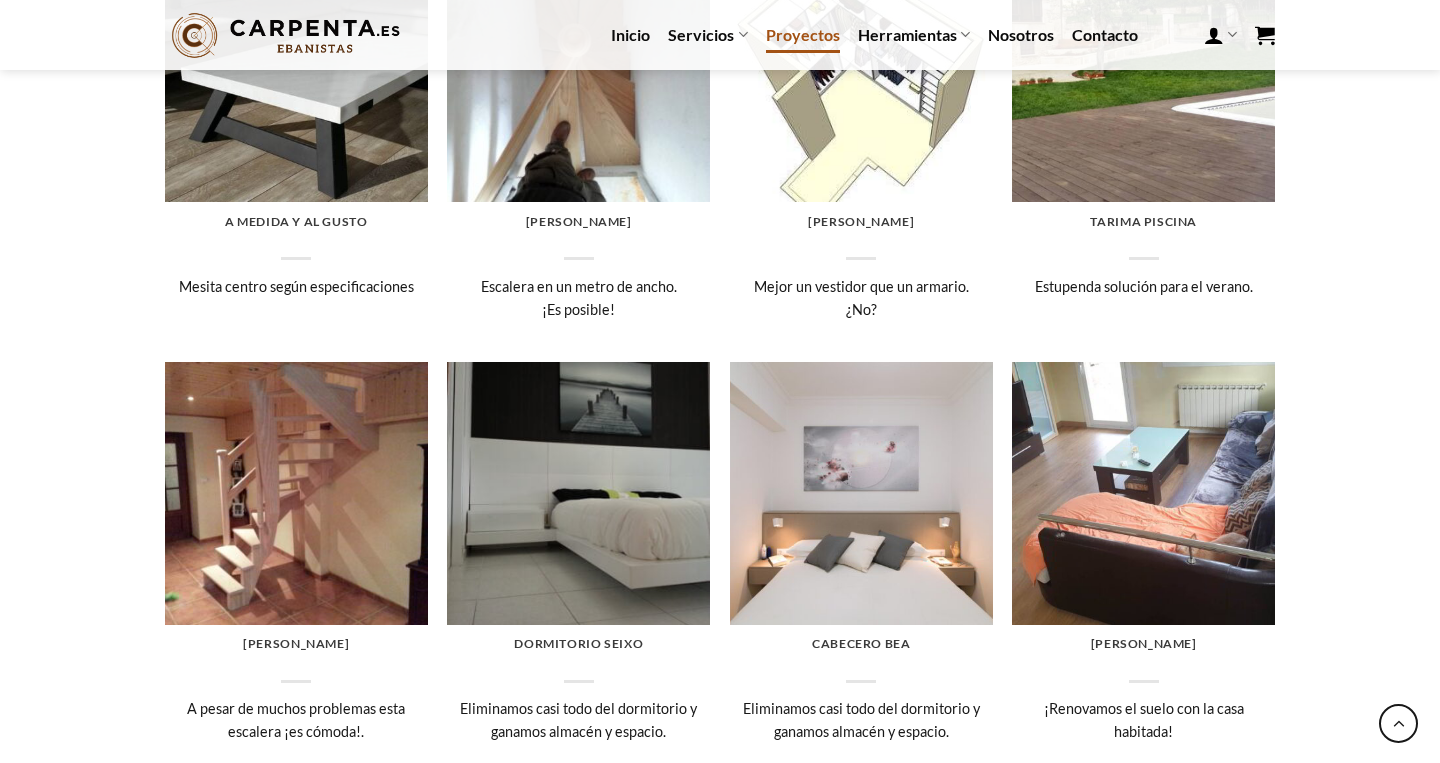 scroll, scrollTop: 0, scrollLeft: 0, axis: both 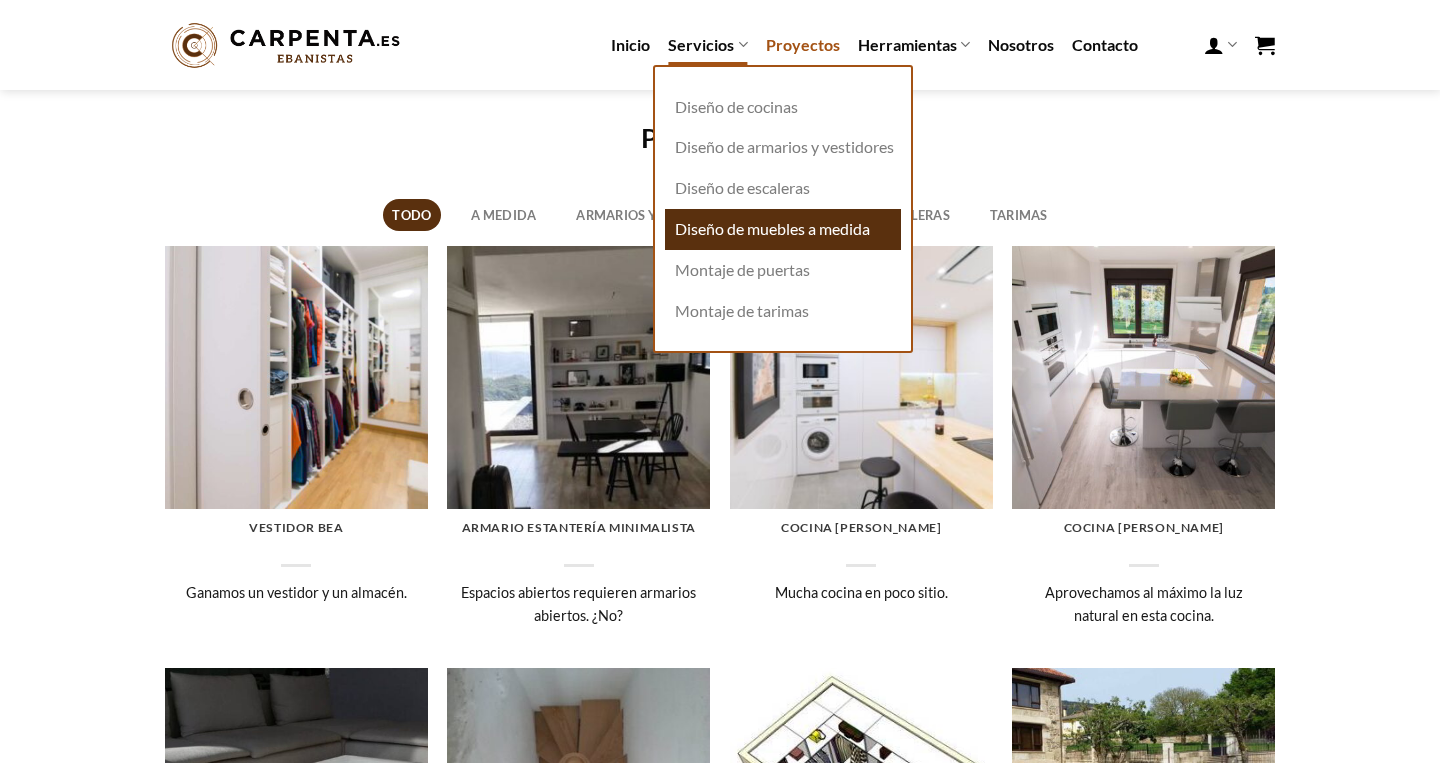 click on "Diseño de muebles a medida" at bounding box center (783, 229) 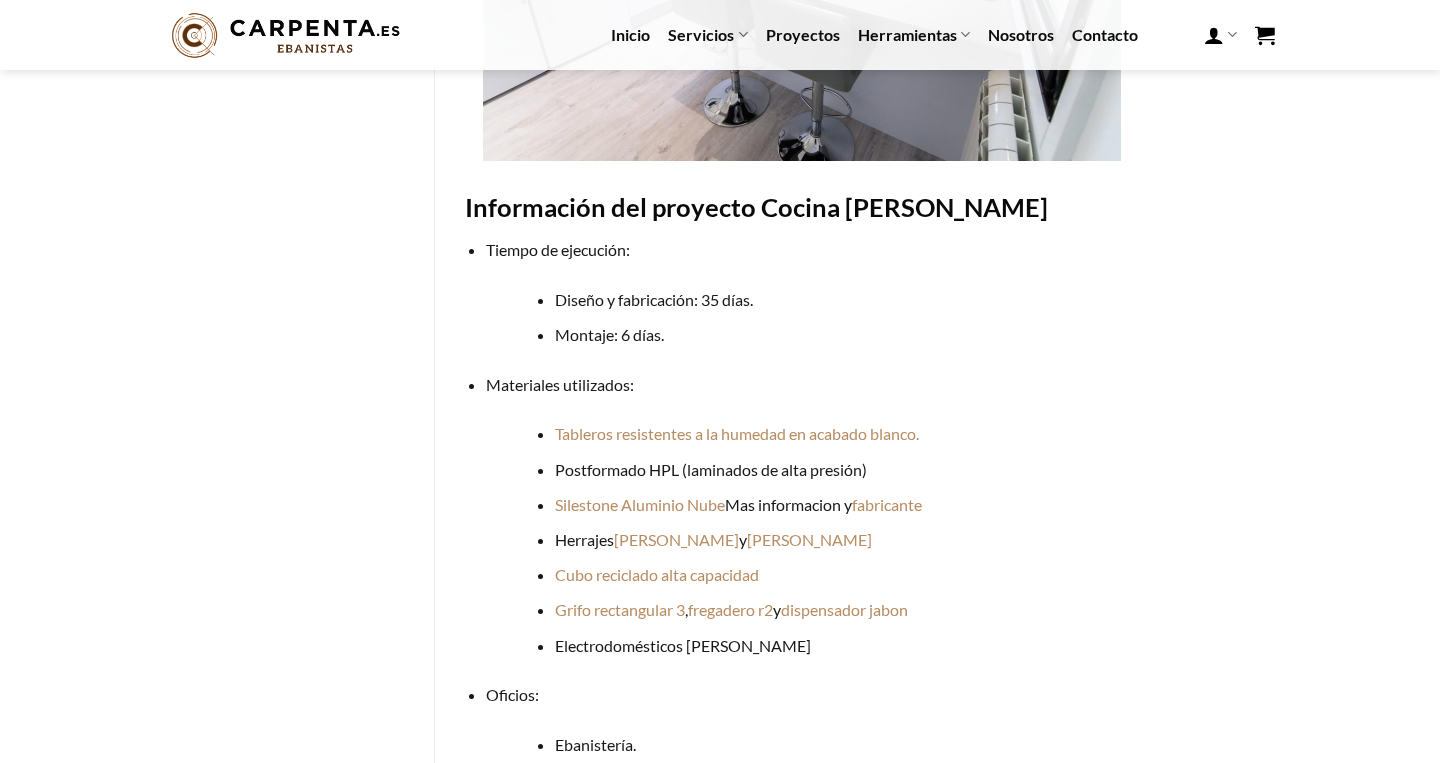 scroll, scrollTop: 399, scrollLeft: 0, axis: vertical 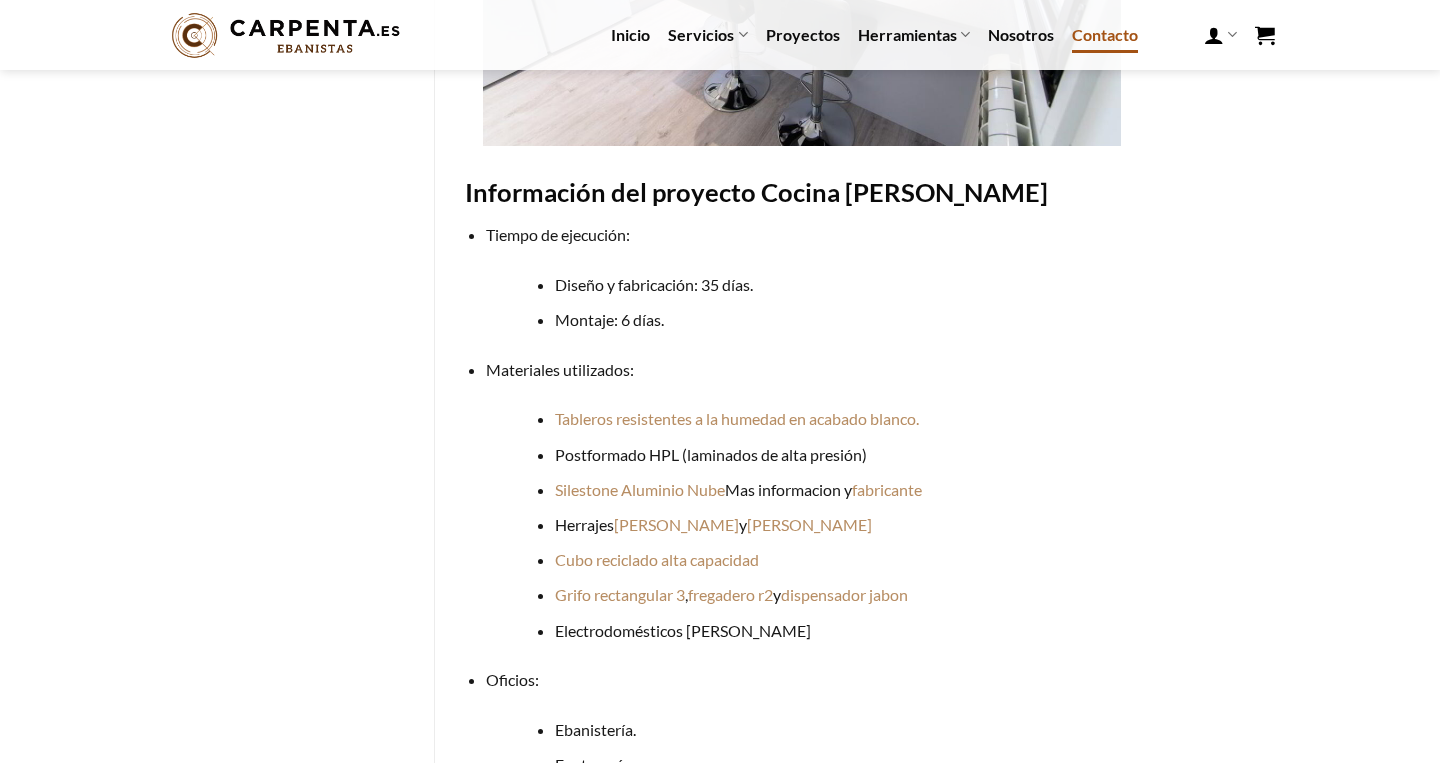 drag, startPoint x: 0, startPoint y: 0, endPoint x: 1092, endPoint y: 27, distance: 1092.3337 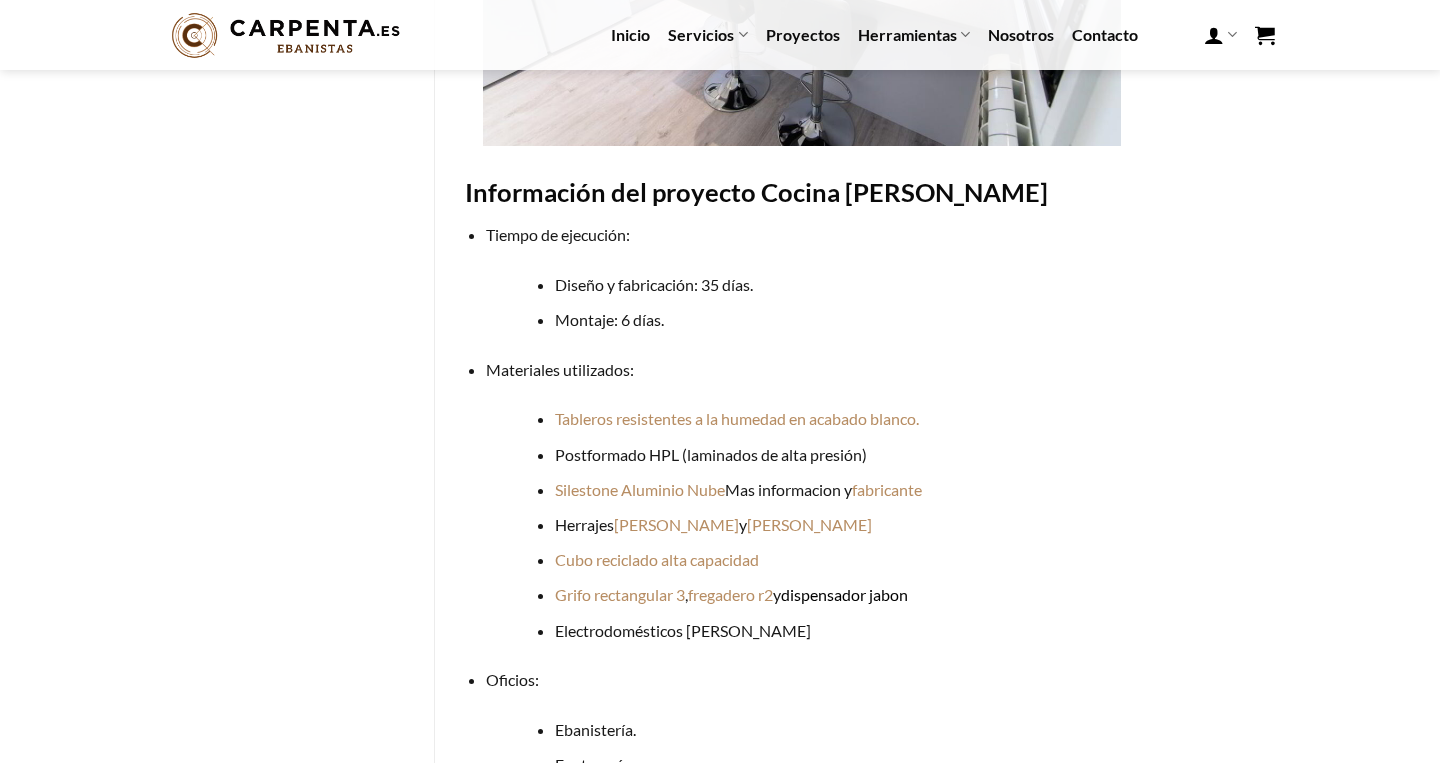 click on "dispensador jabon" at bounding box center (844, 594) 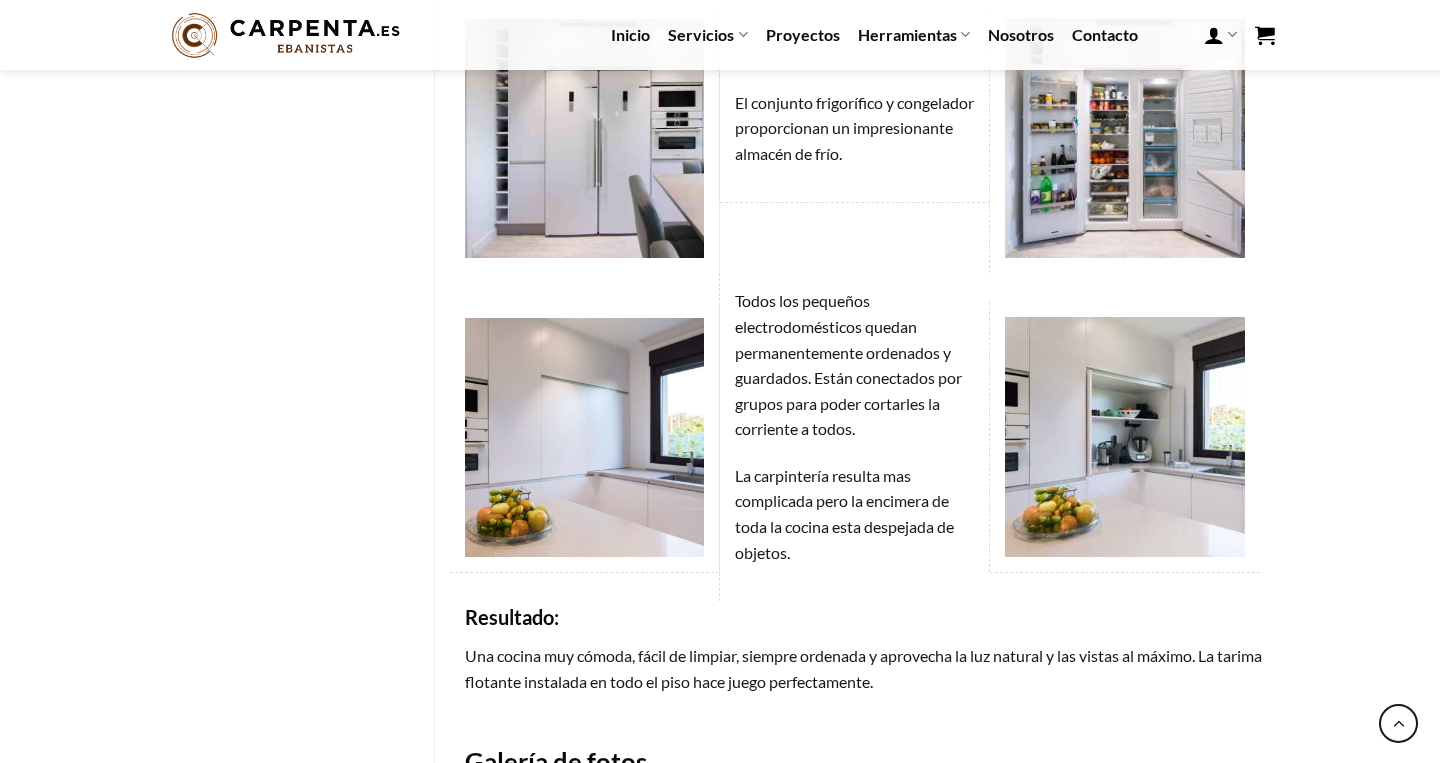 scroll, scrollTop: 3124, scrollLeft: 0, axis: vertical 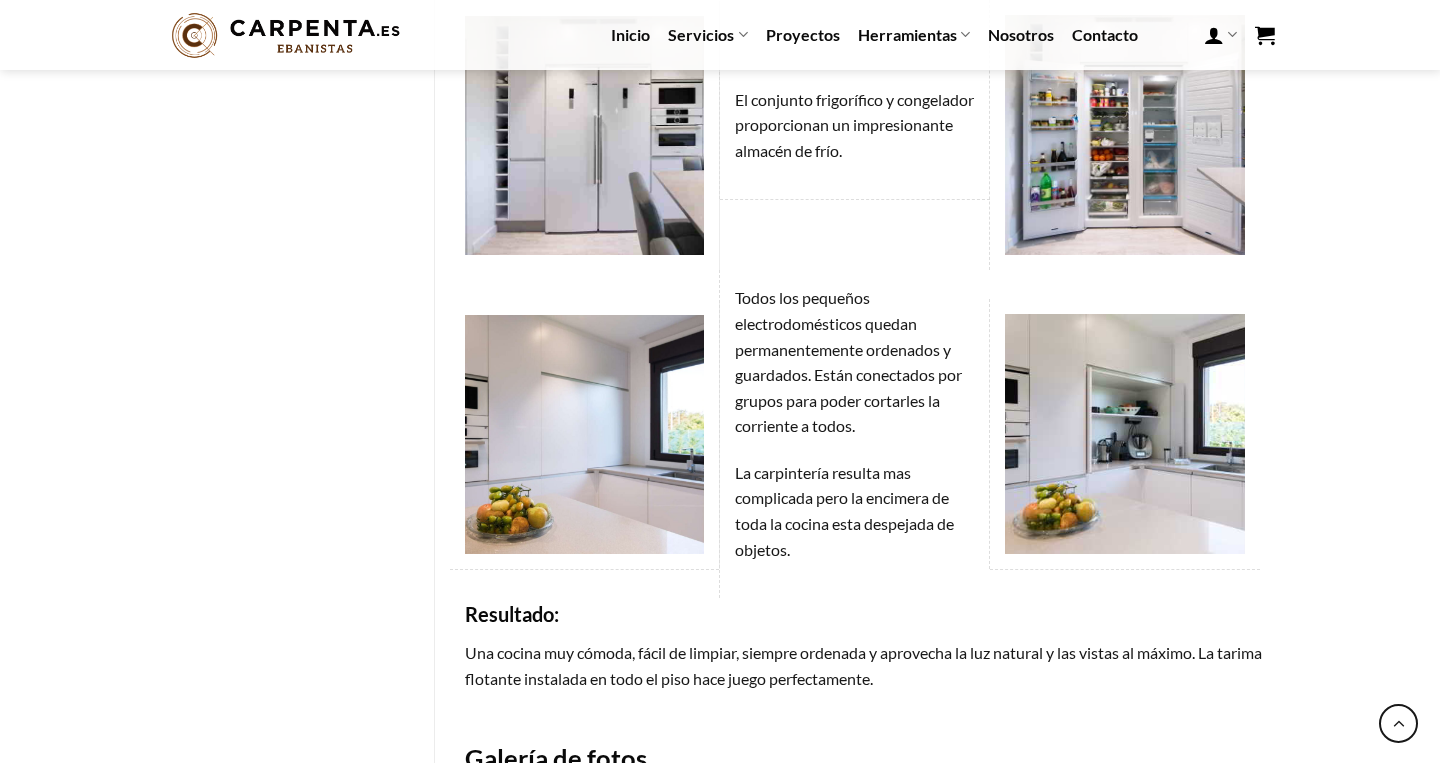click at bounding box center [584, 135] 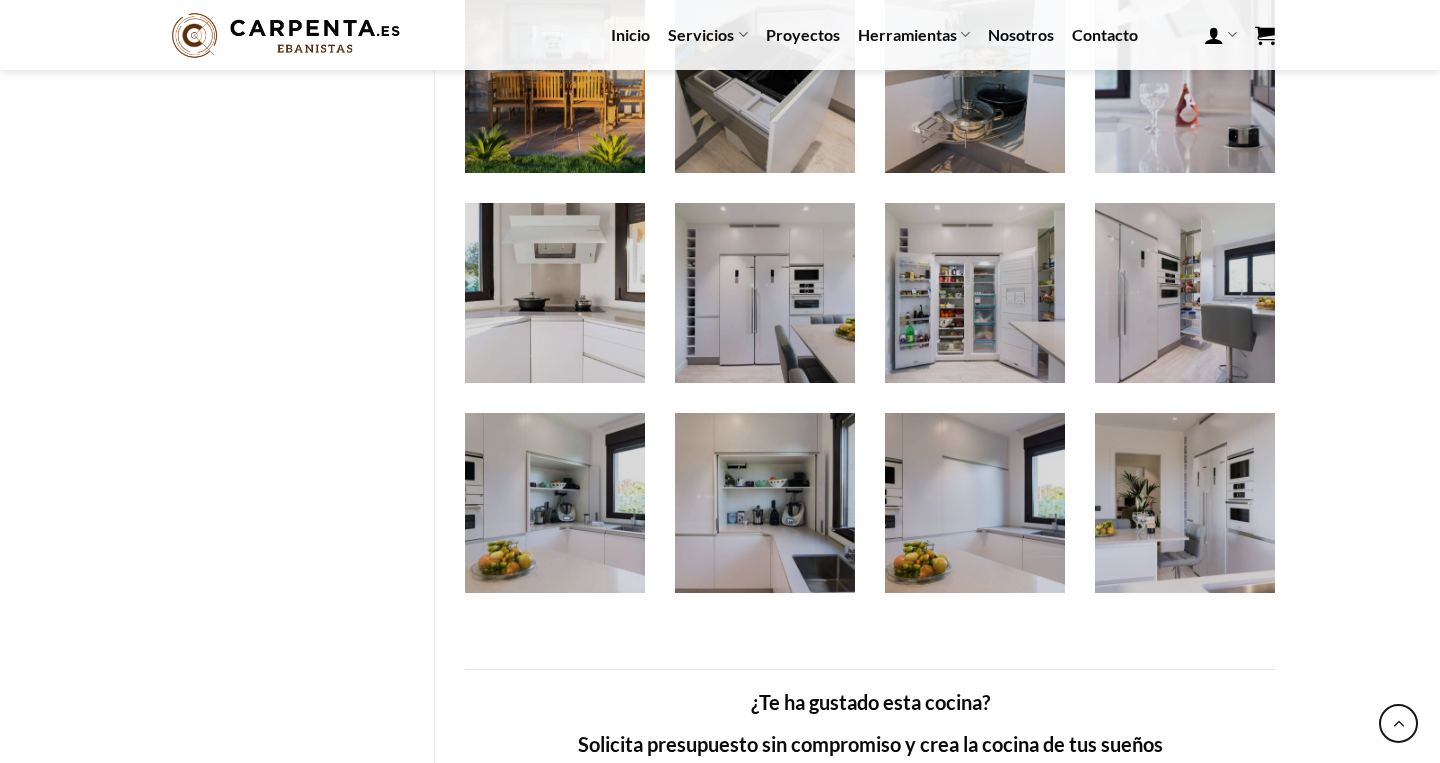 scroll, scrollTop: 3945, scrollLeft: 0, axis: vertical 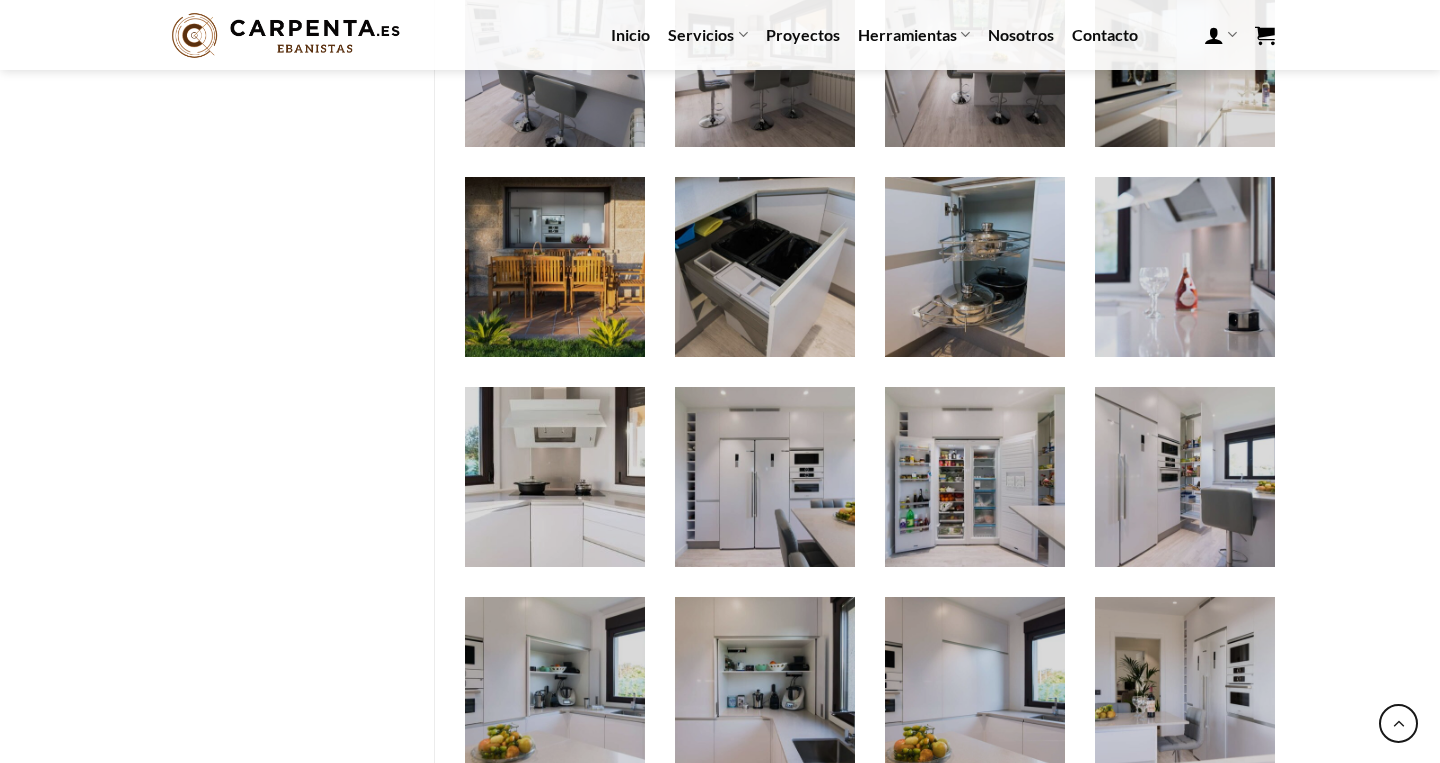 click at bounding box center [765, 267] 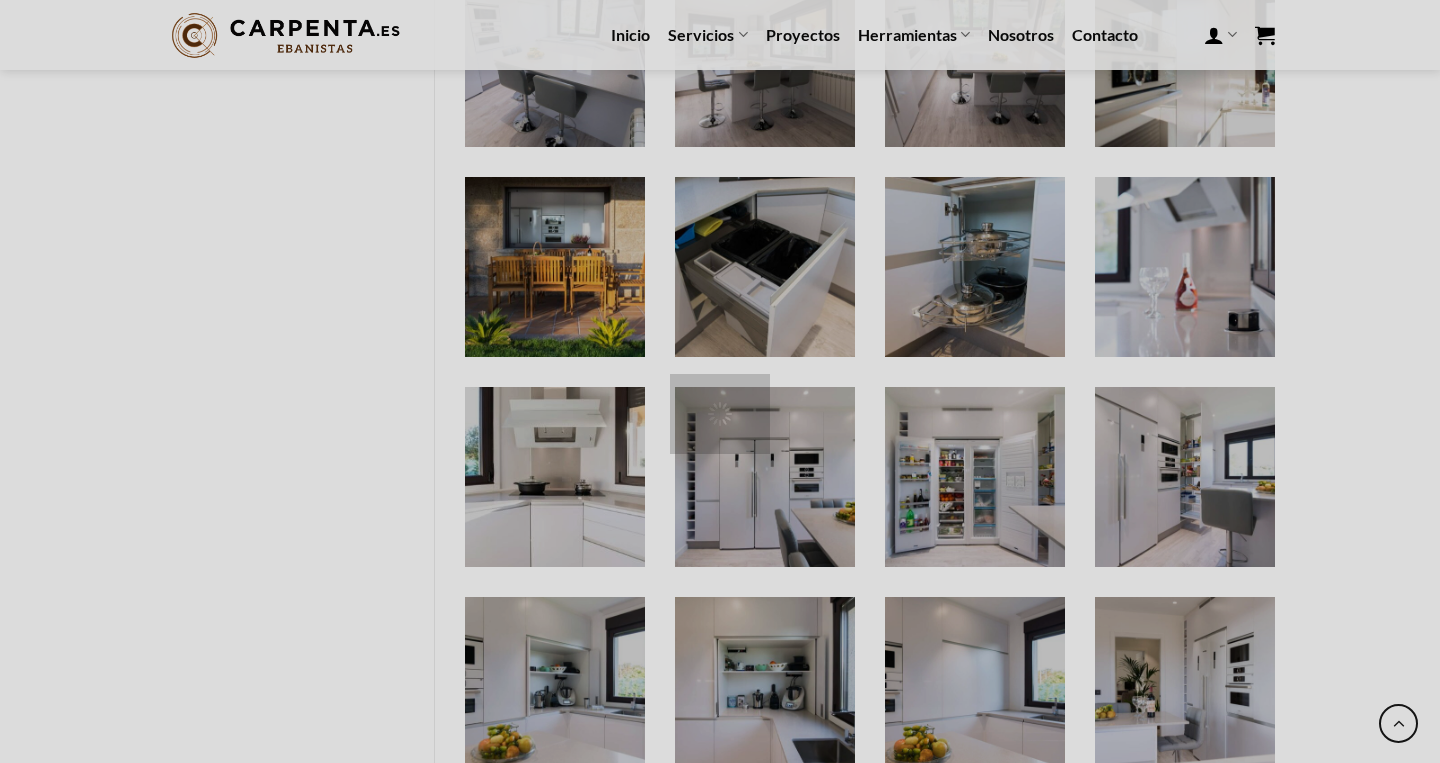 click at bounding box center (720, -1319) 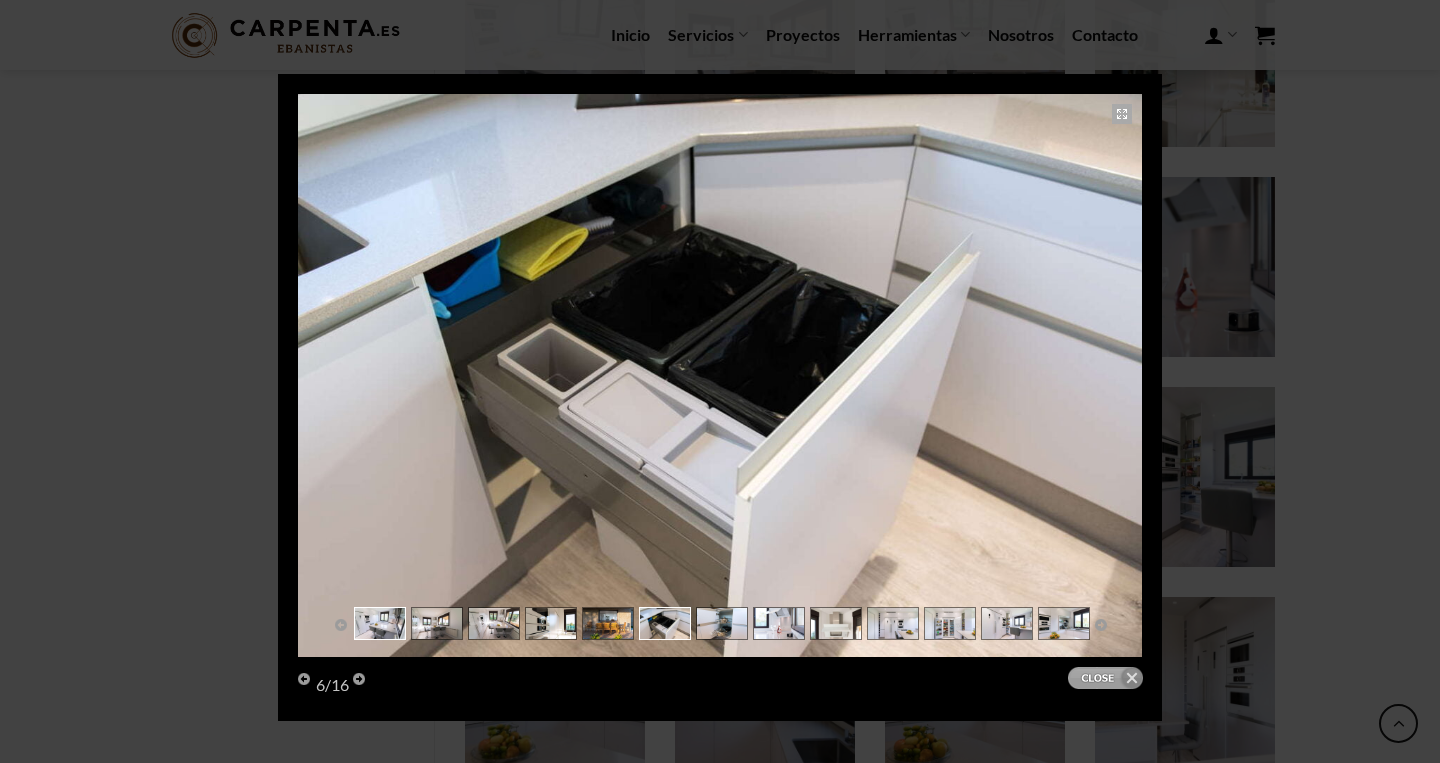 click at bounding box center (380, 624) 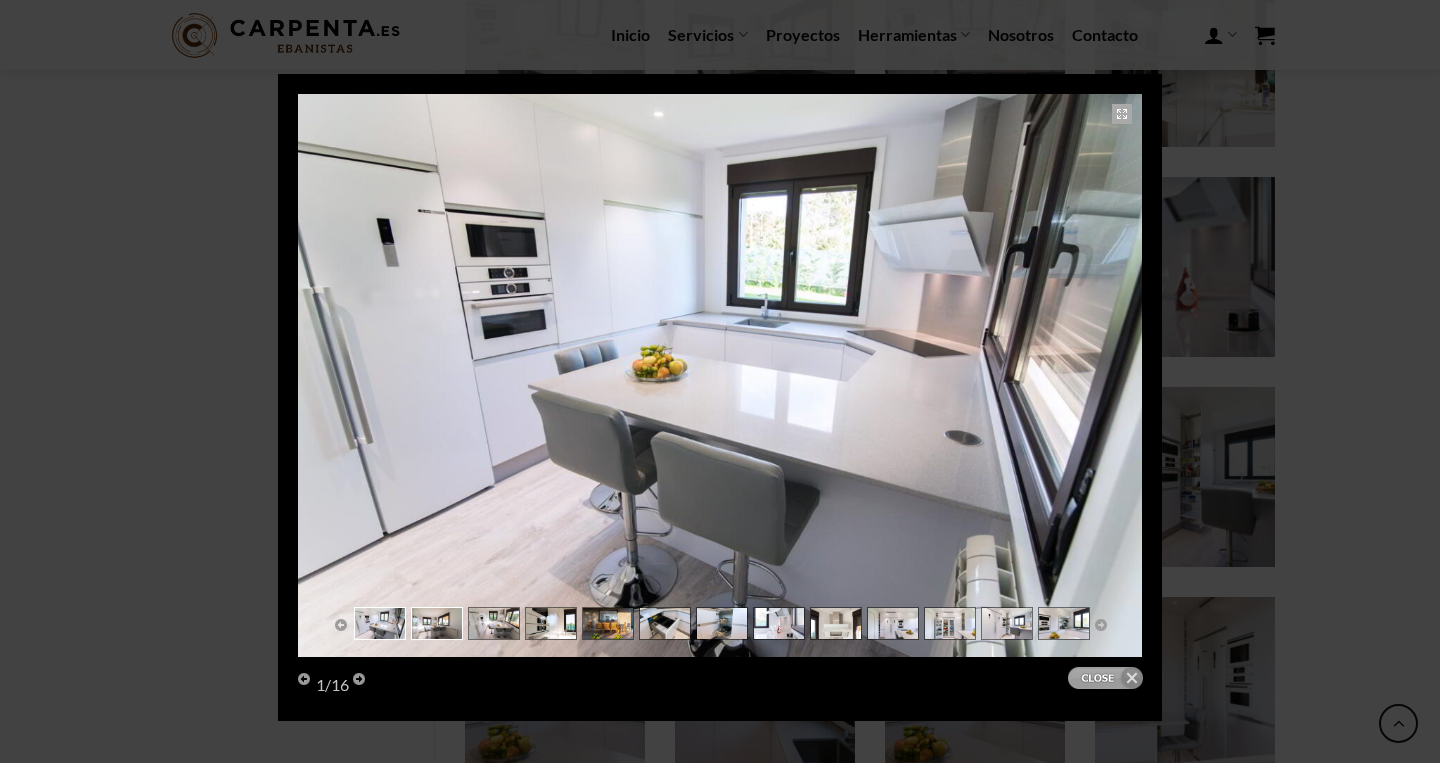click at bounding box center (437, 624) 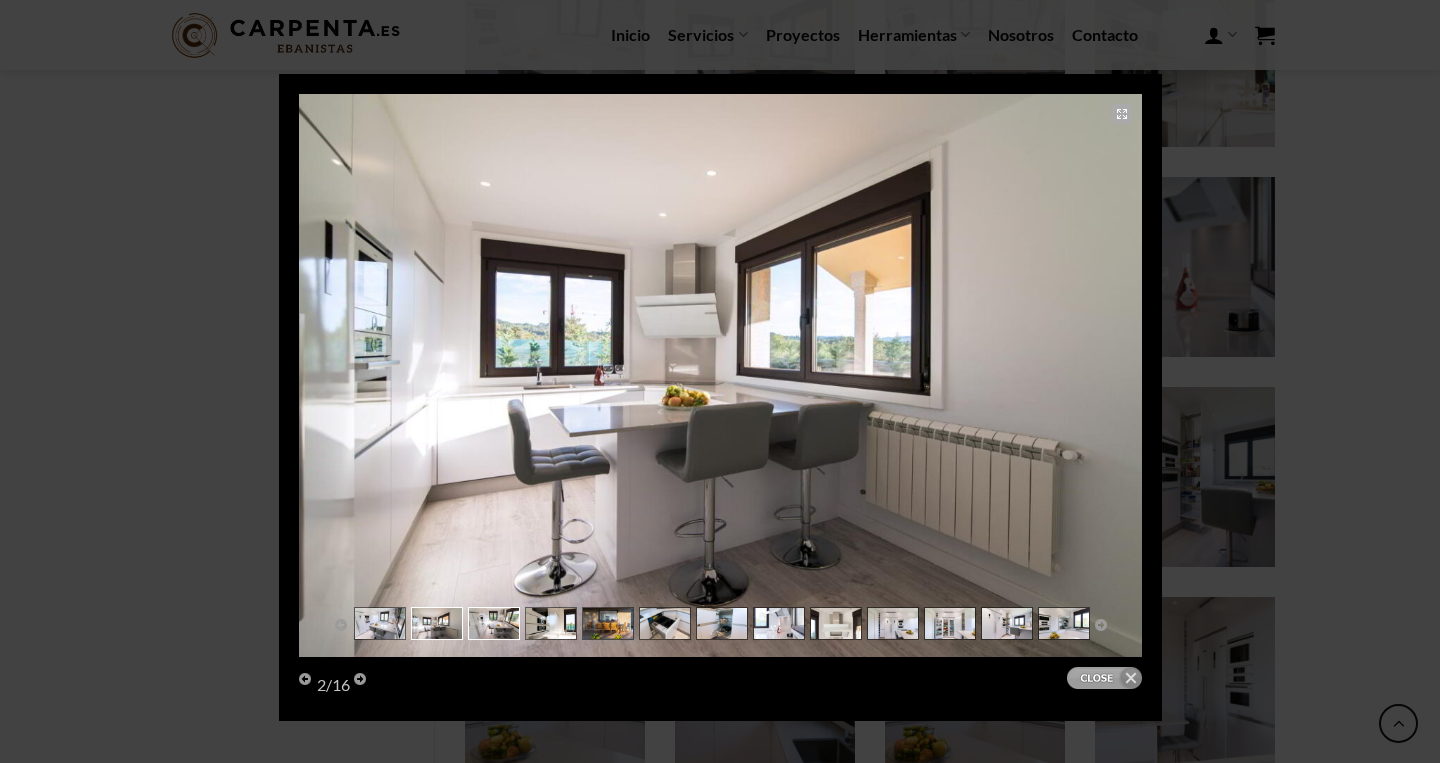 click at bounding box center (494, 624) 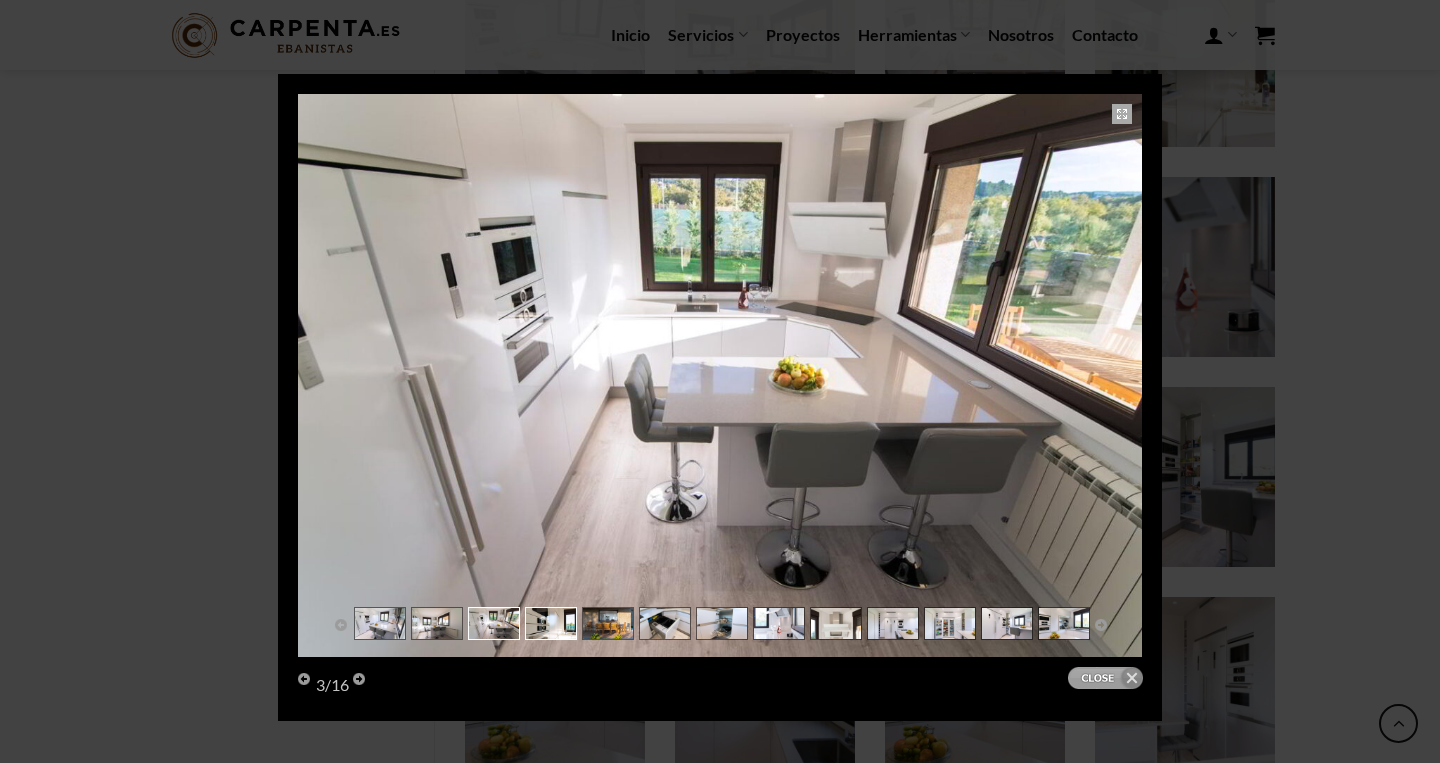 click at bounding box center [551, 624] 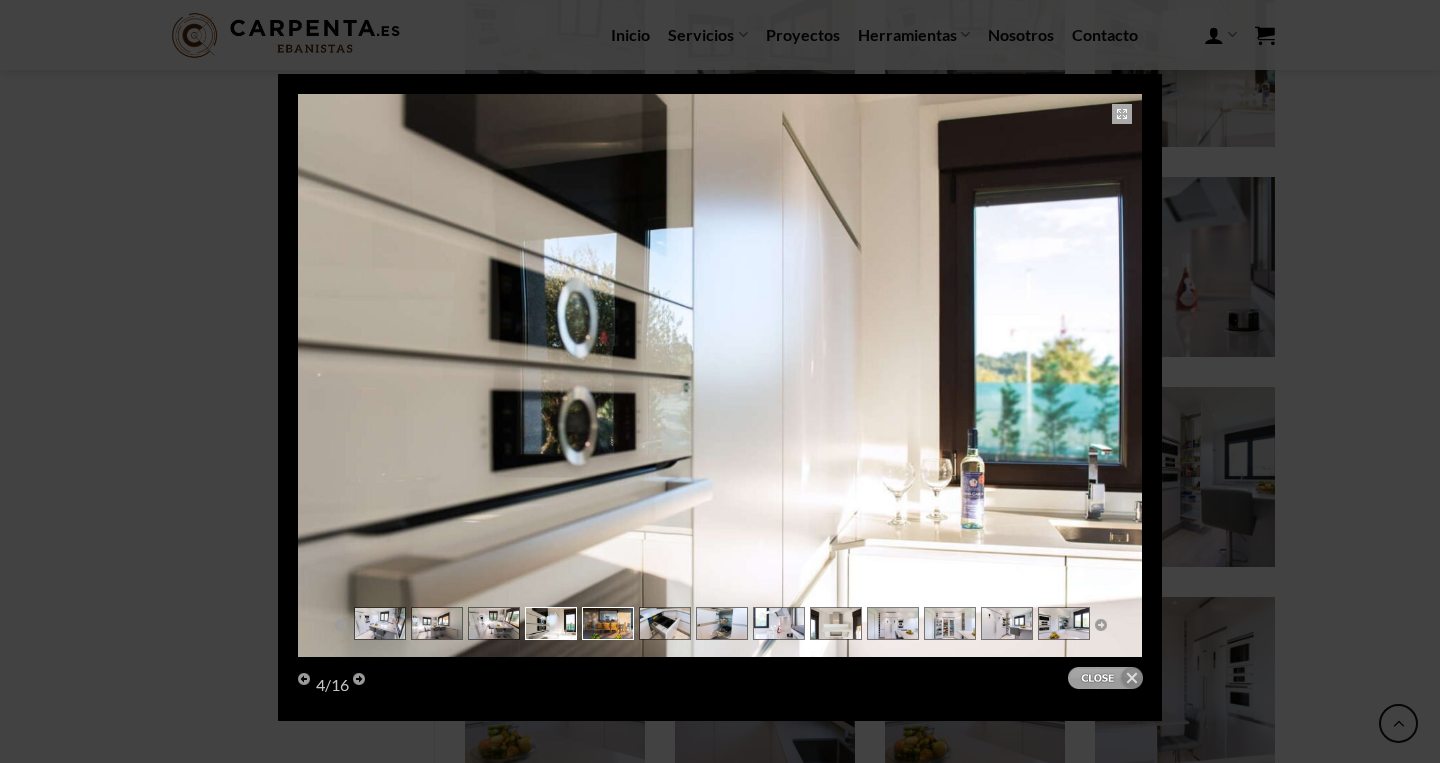 click at bounding box center (608, 624) 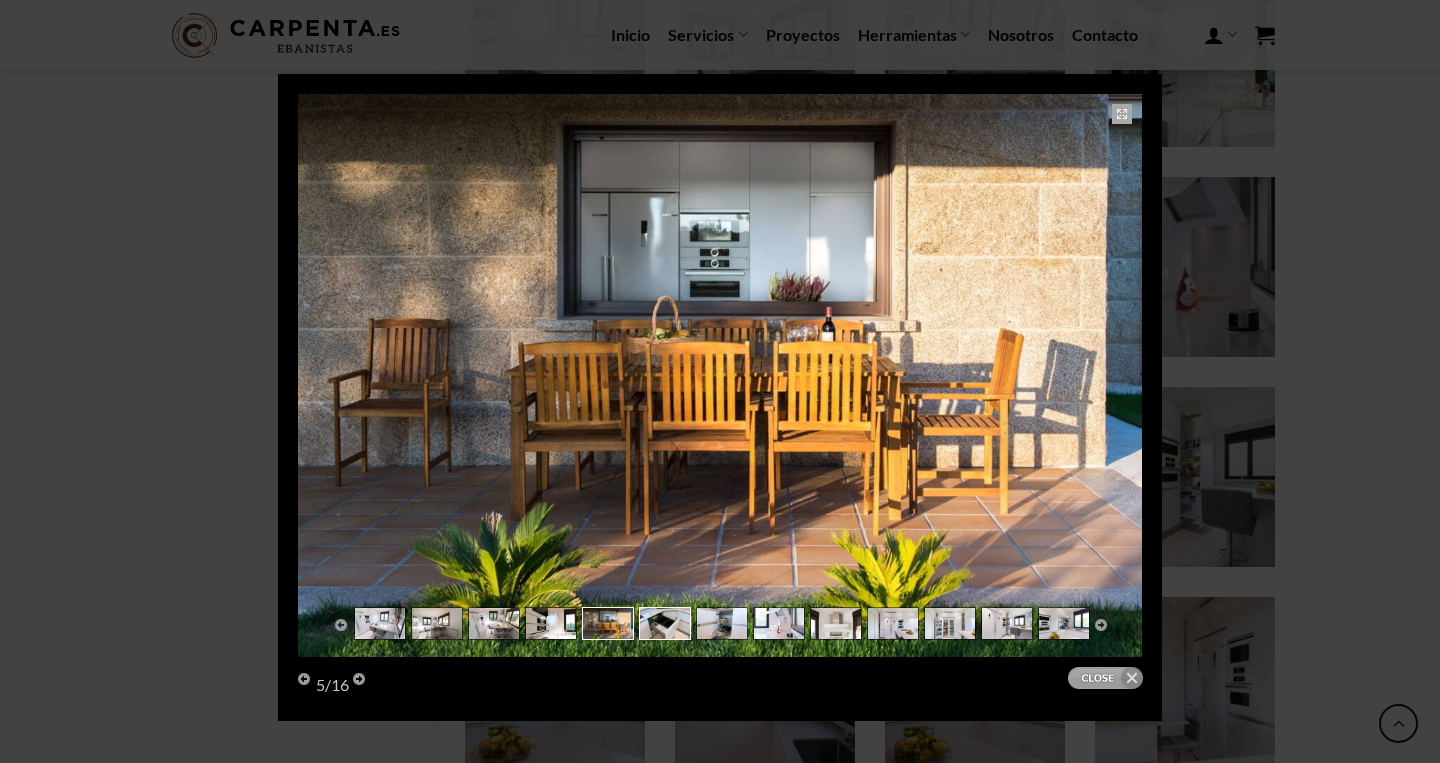 click at bounding box center [665, 624] 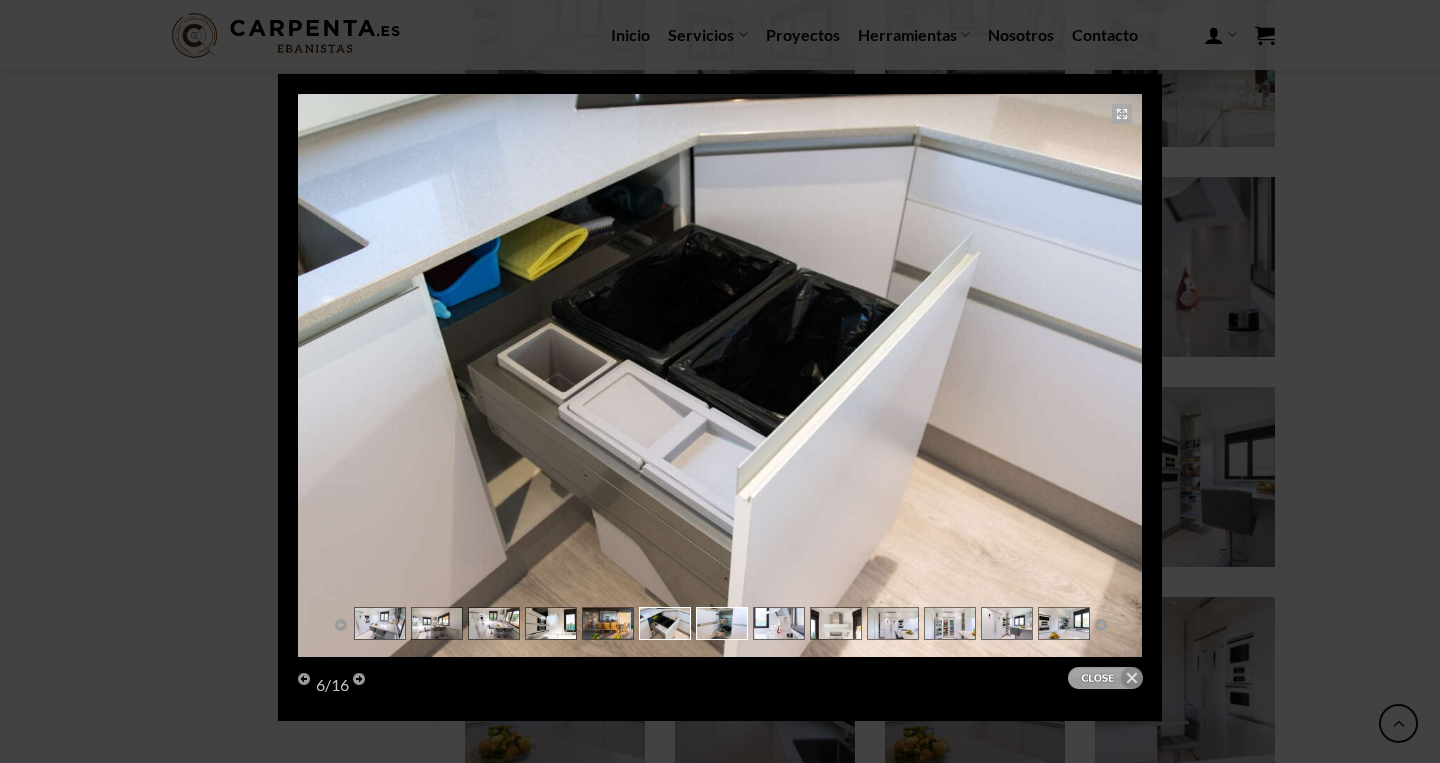 click at bounding box center [722, 624] 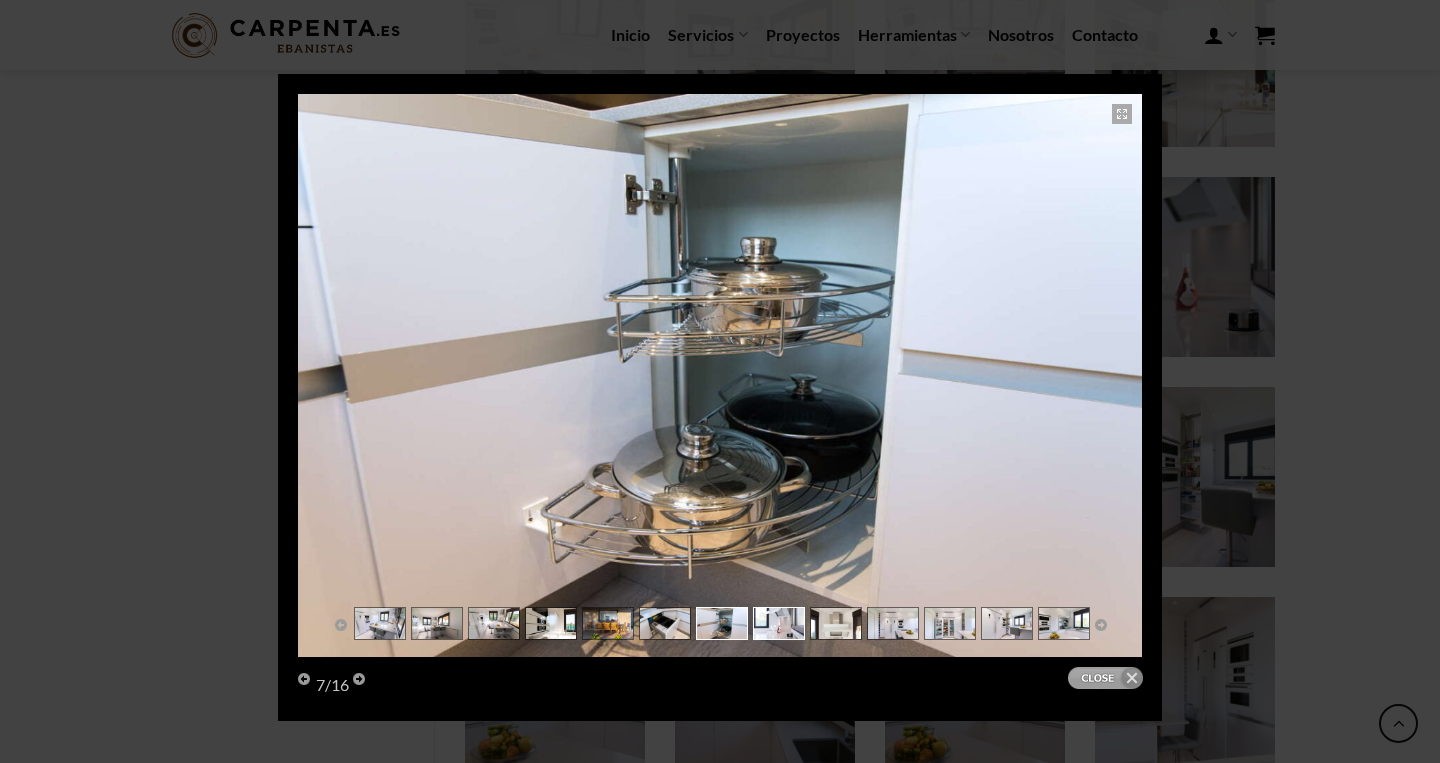 click at bounding box center [779, 624] 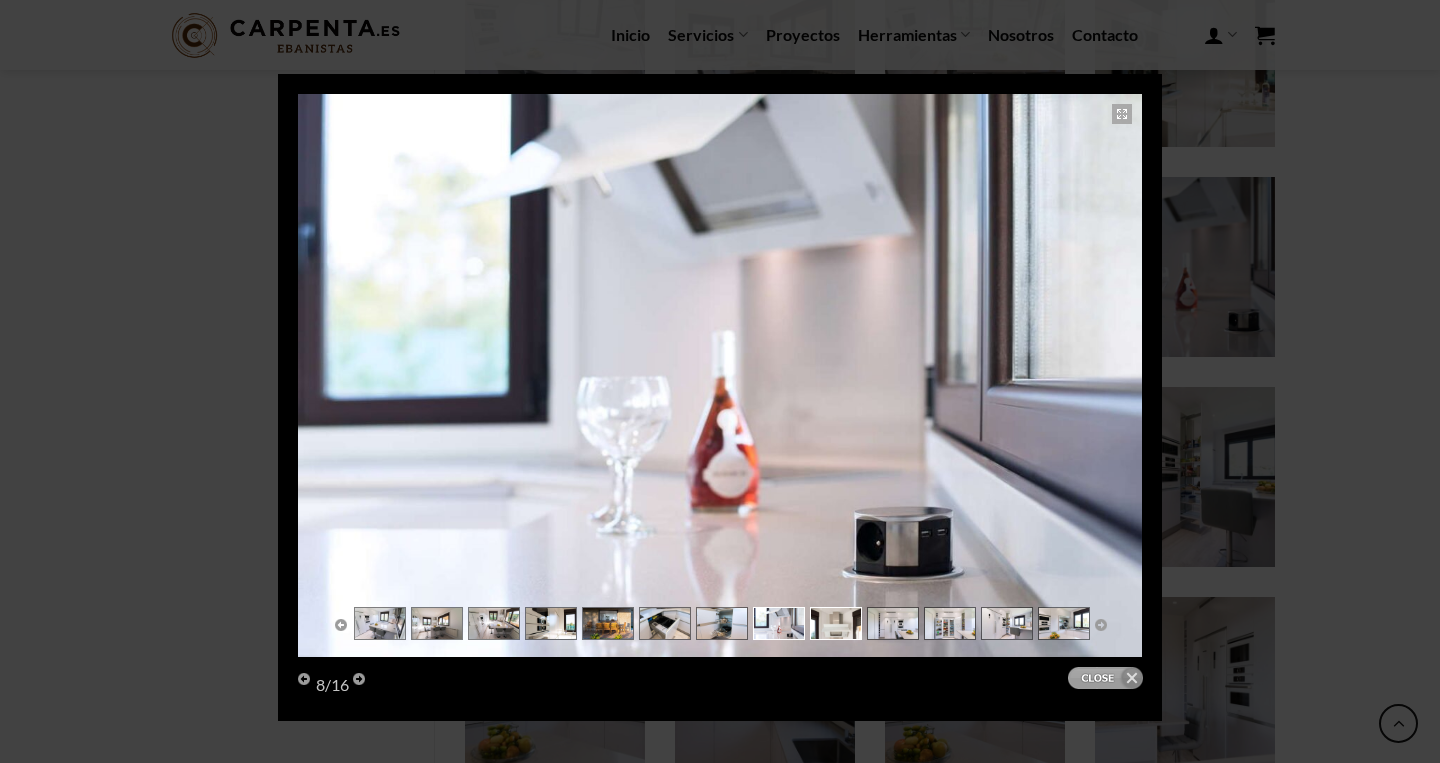 click at bounding box center [836, 645] 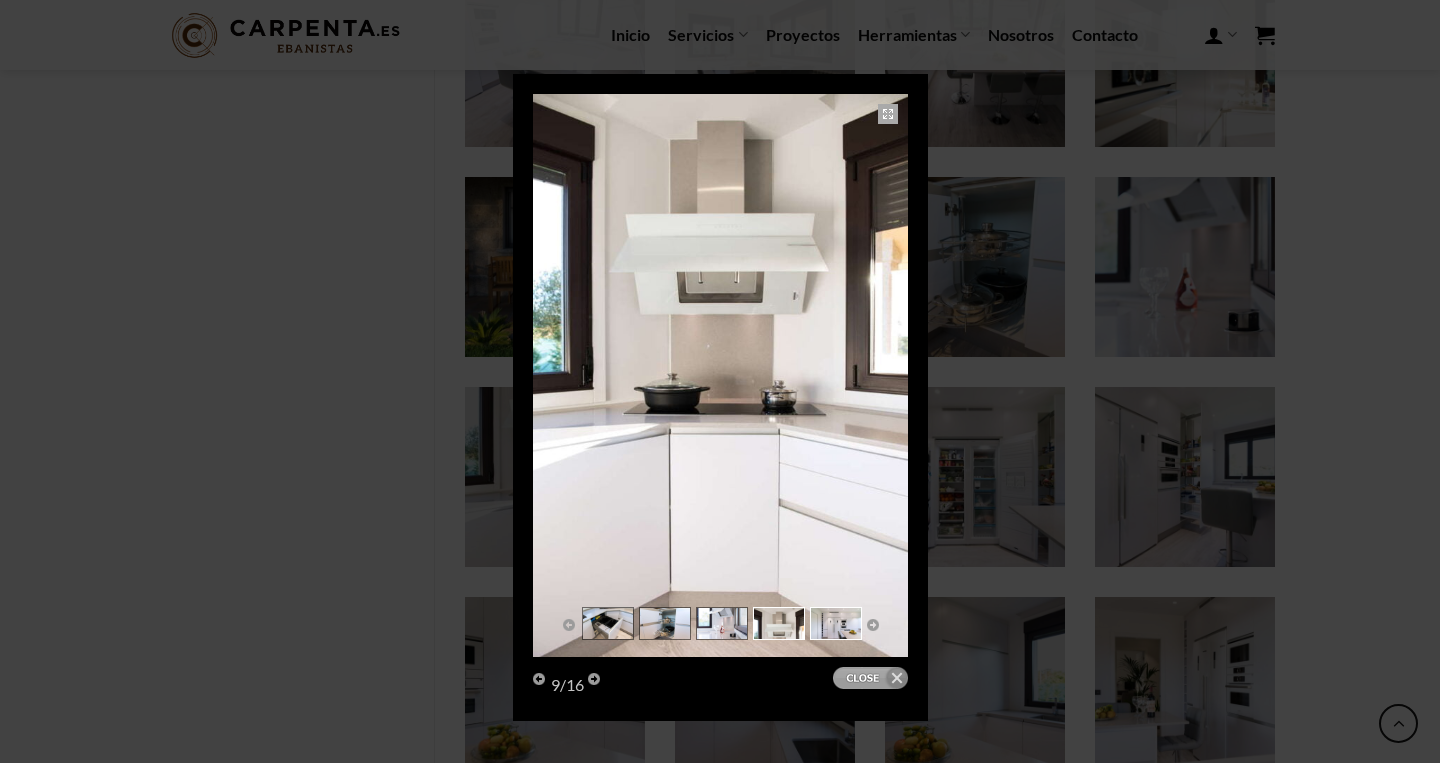 click at bounding box center [836, 624] 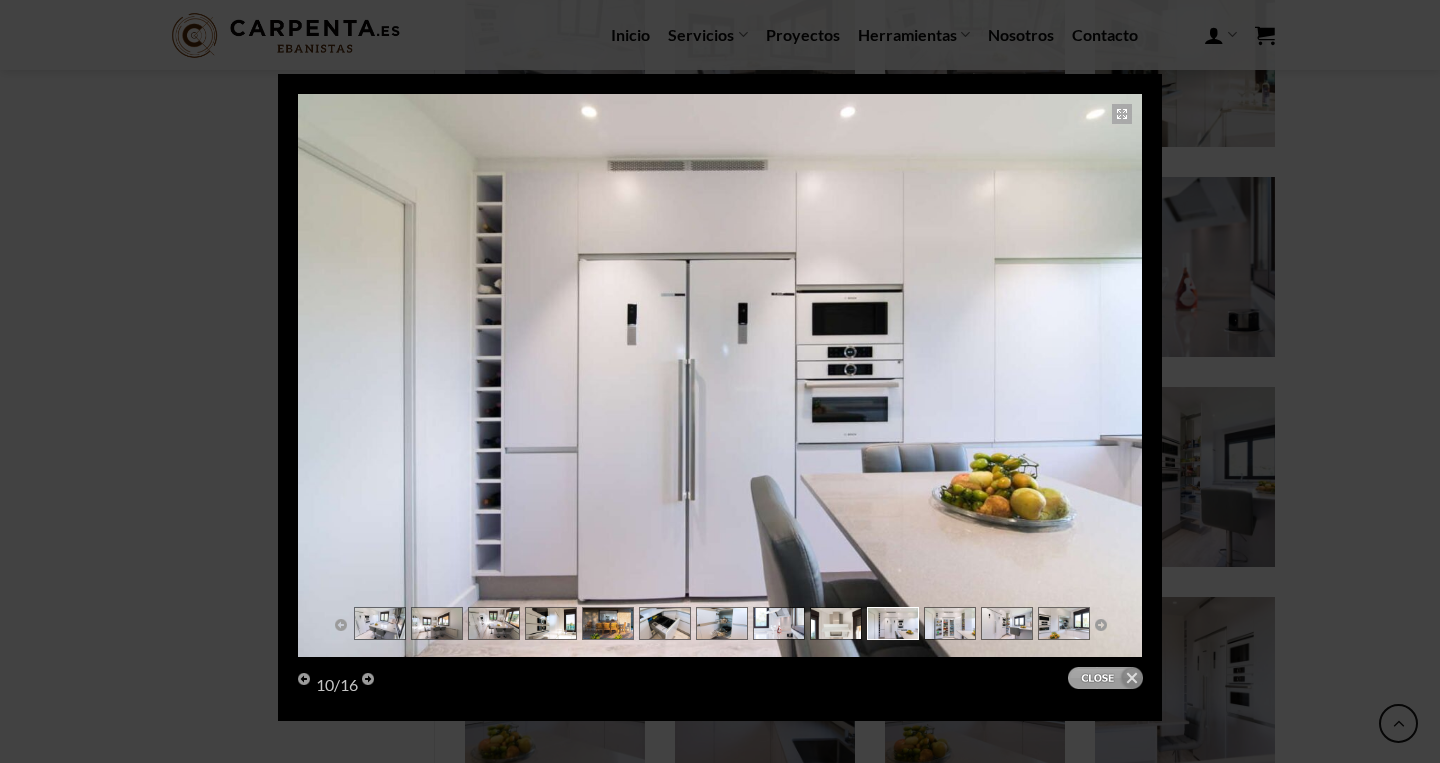 click at bounding box center (893, 624) 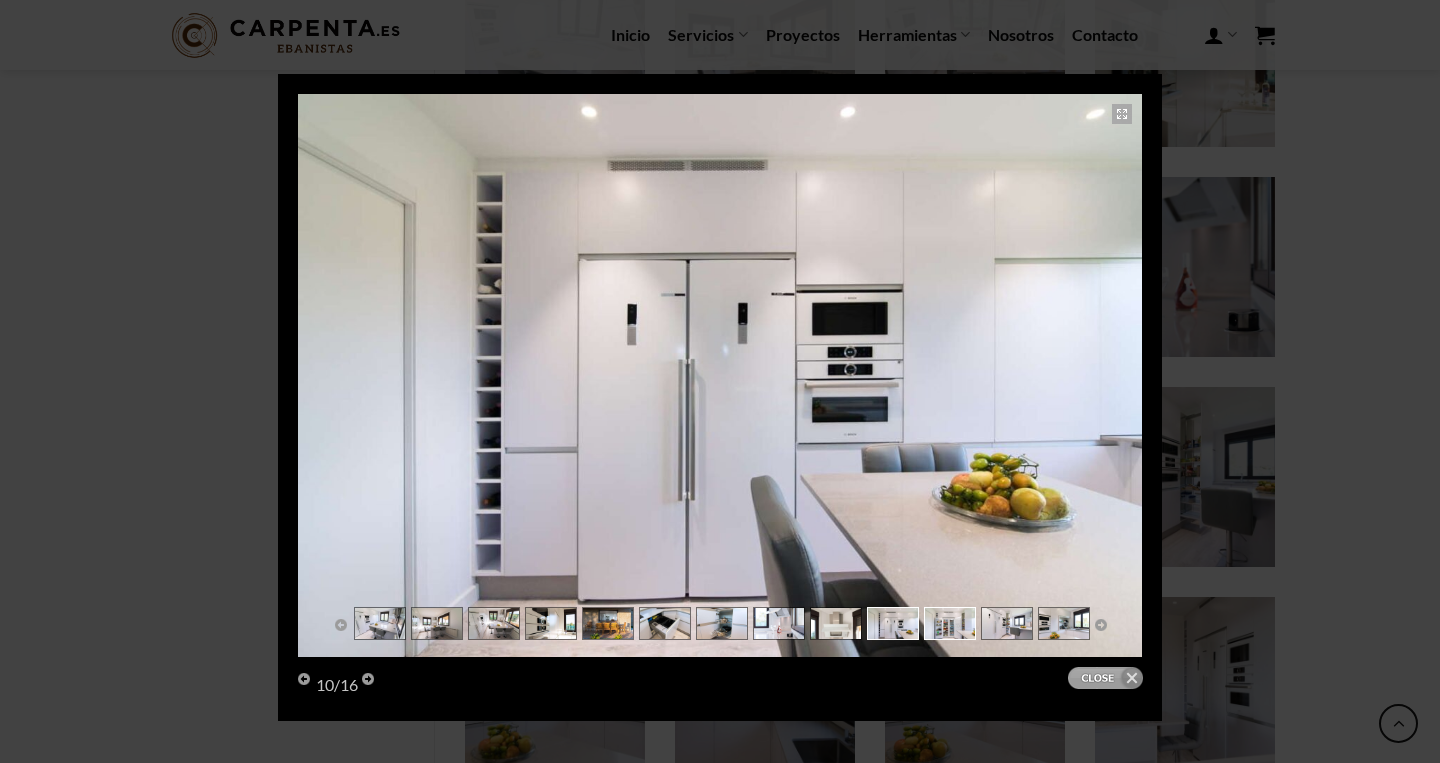 click at bounding box center [950, 624] 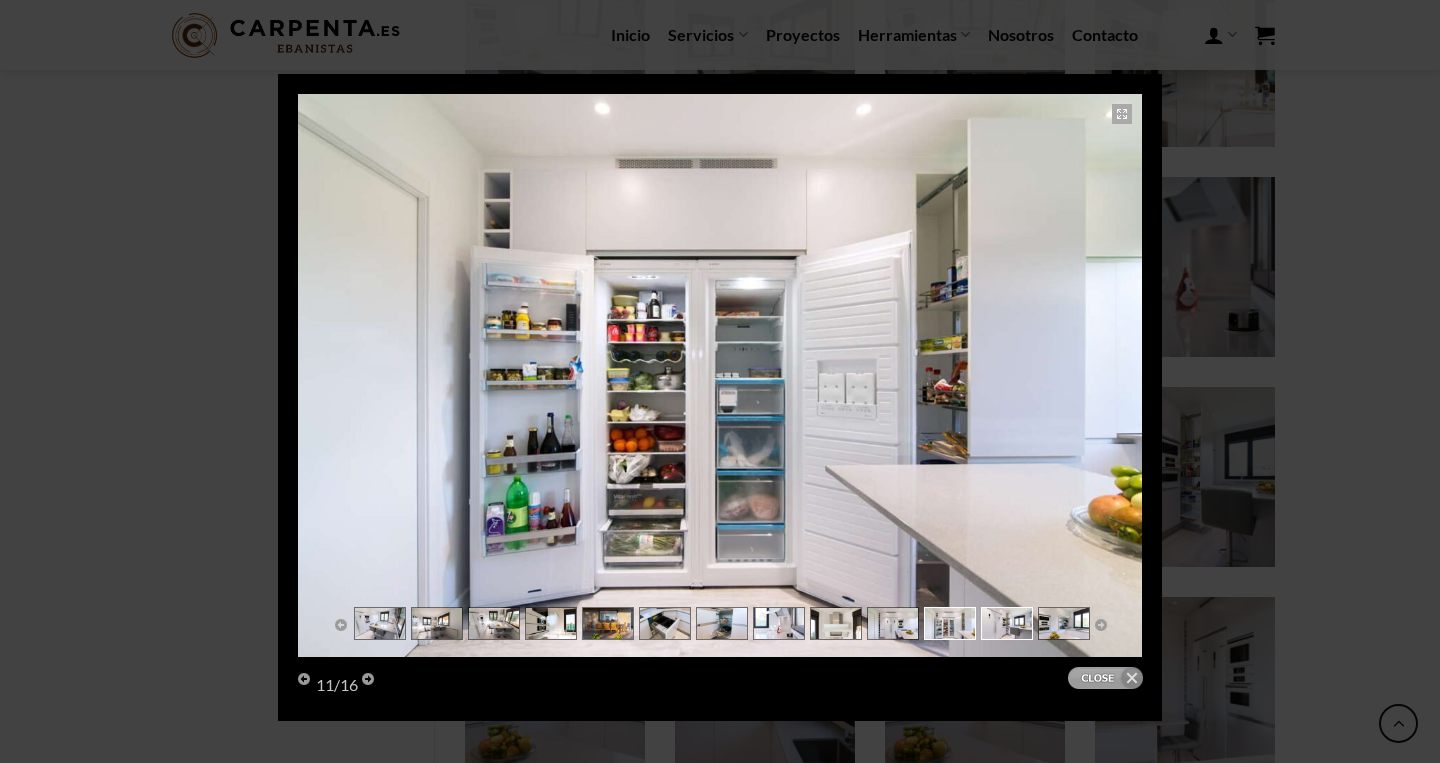 click at bounding box center (1007, 624) 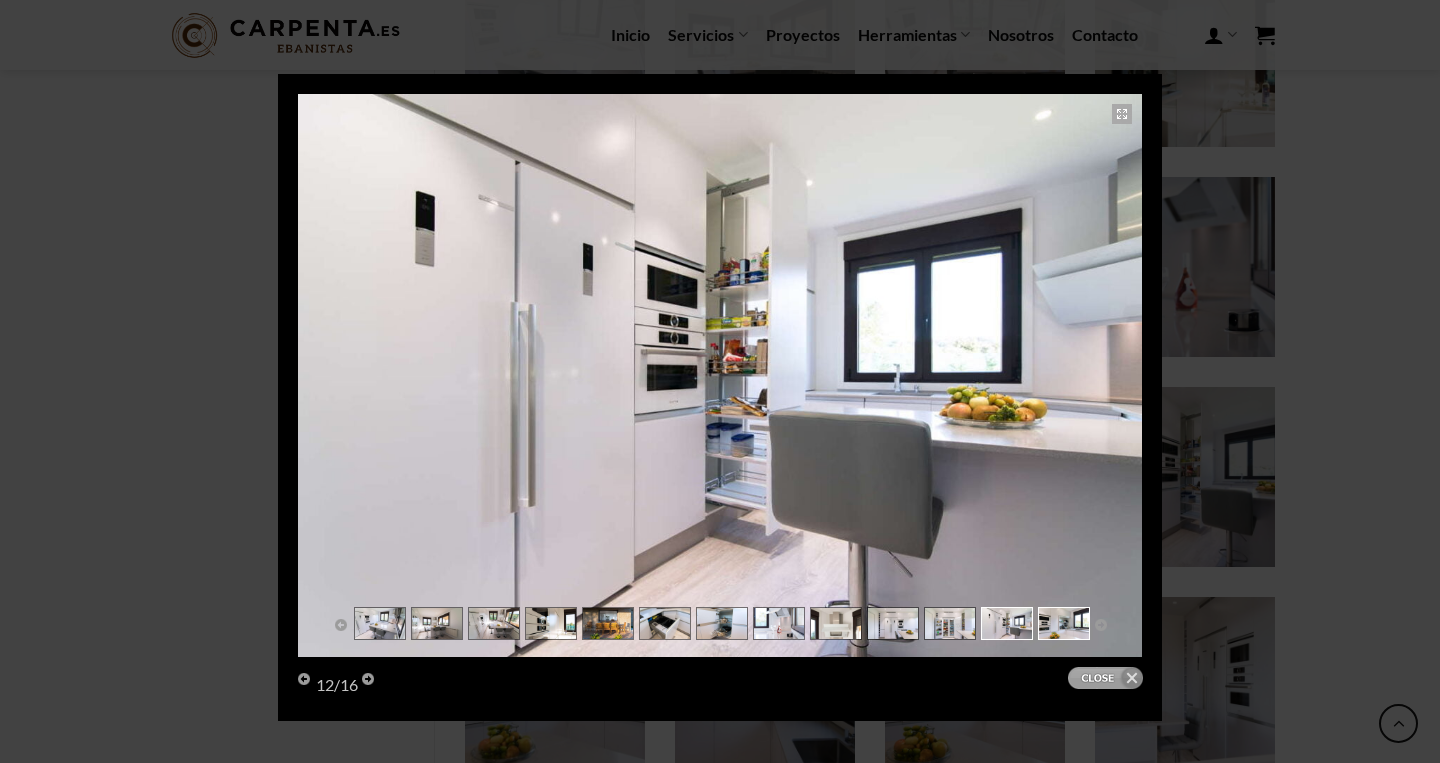 click at bounding box center (1064, 624) 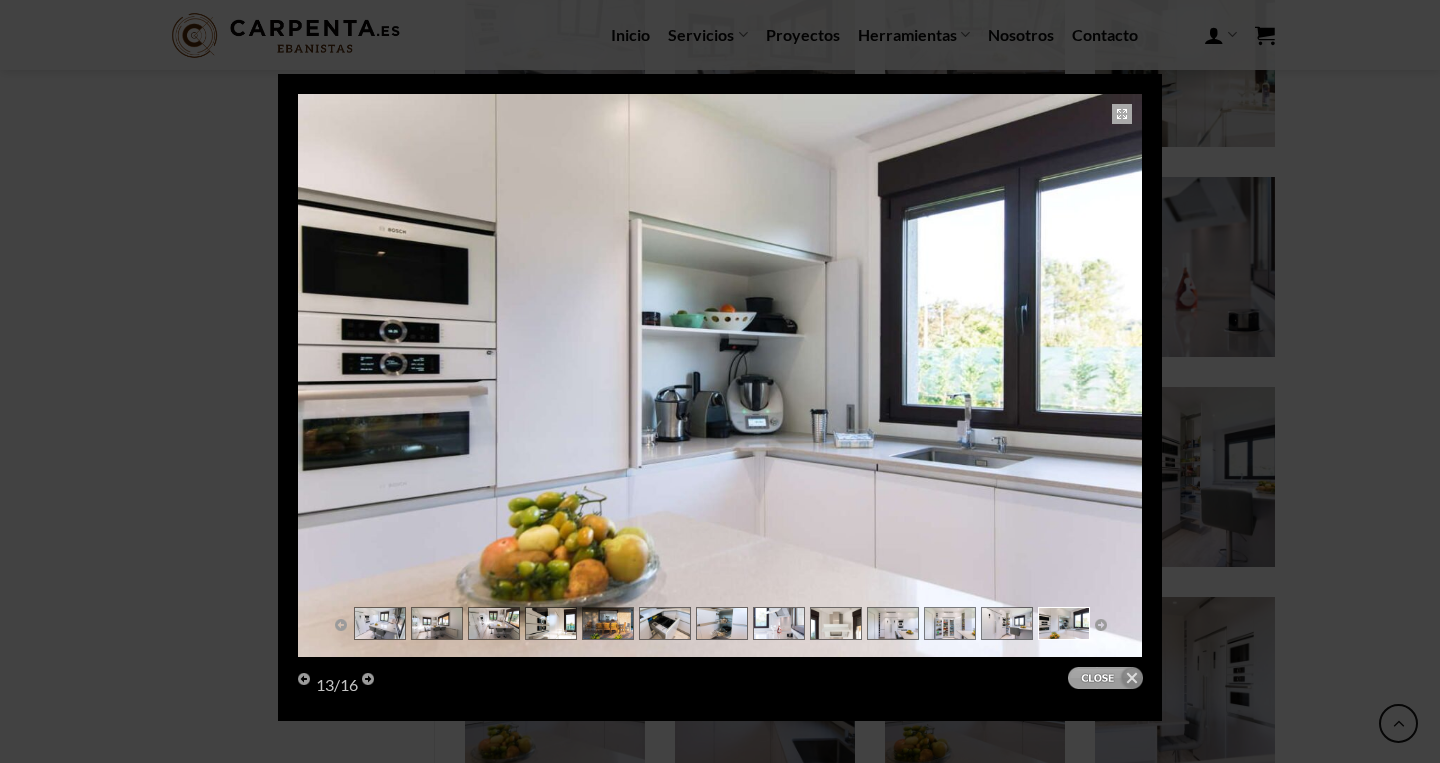 click on "Next" at bounding box center [1102, 626] 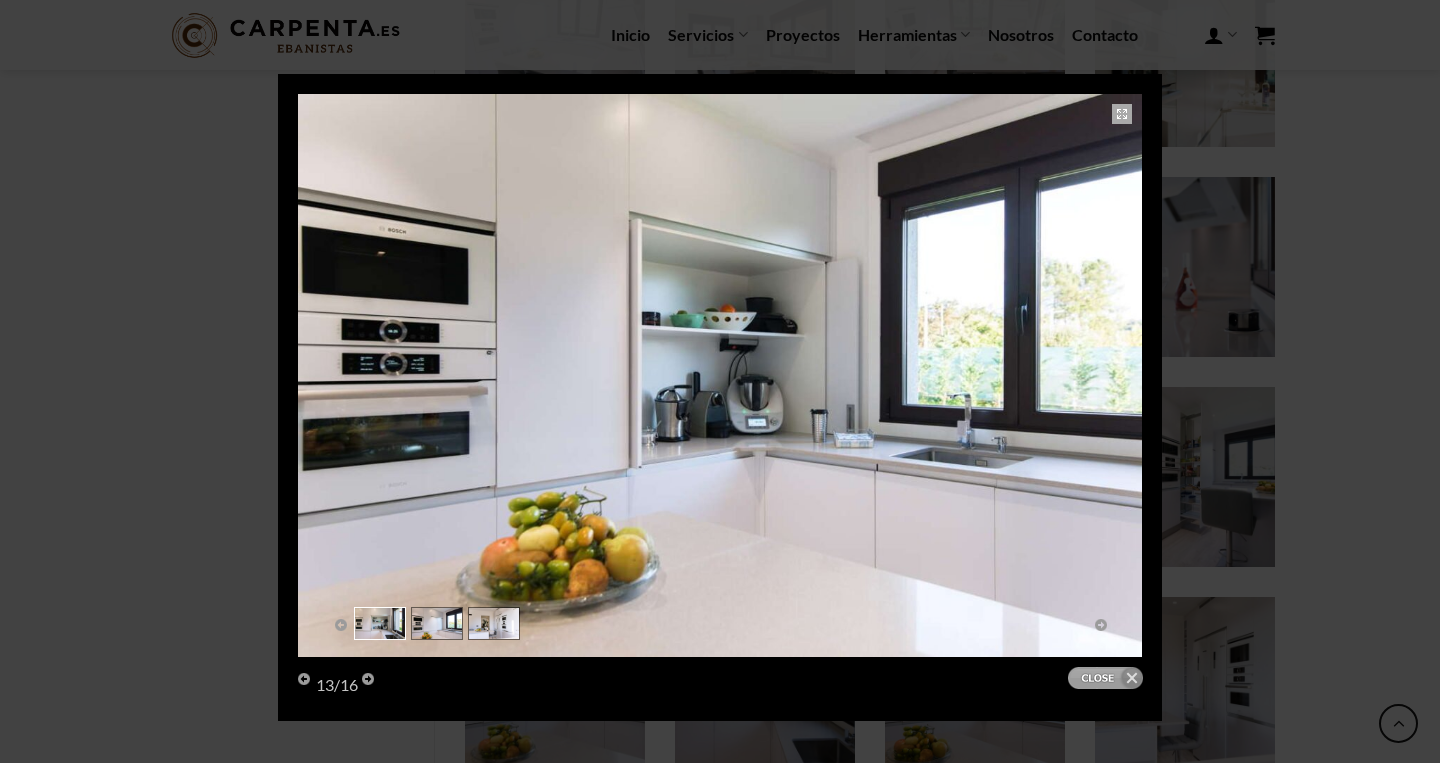 click at bounding box center [380, 624] 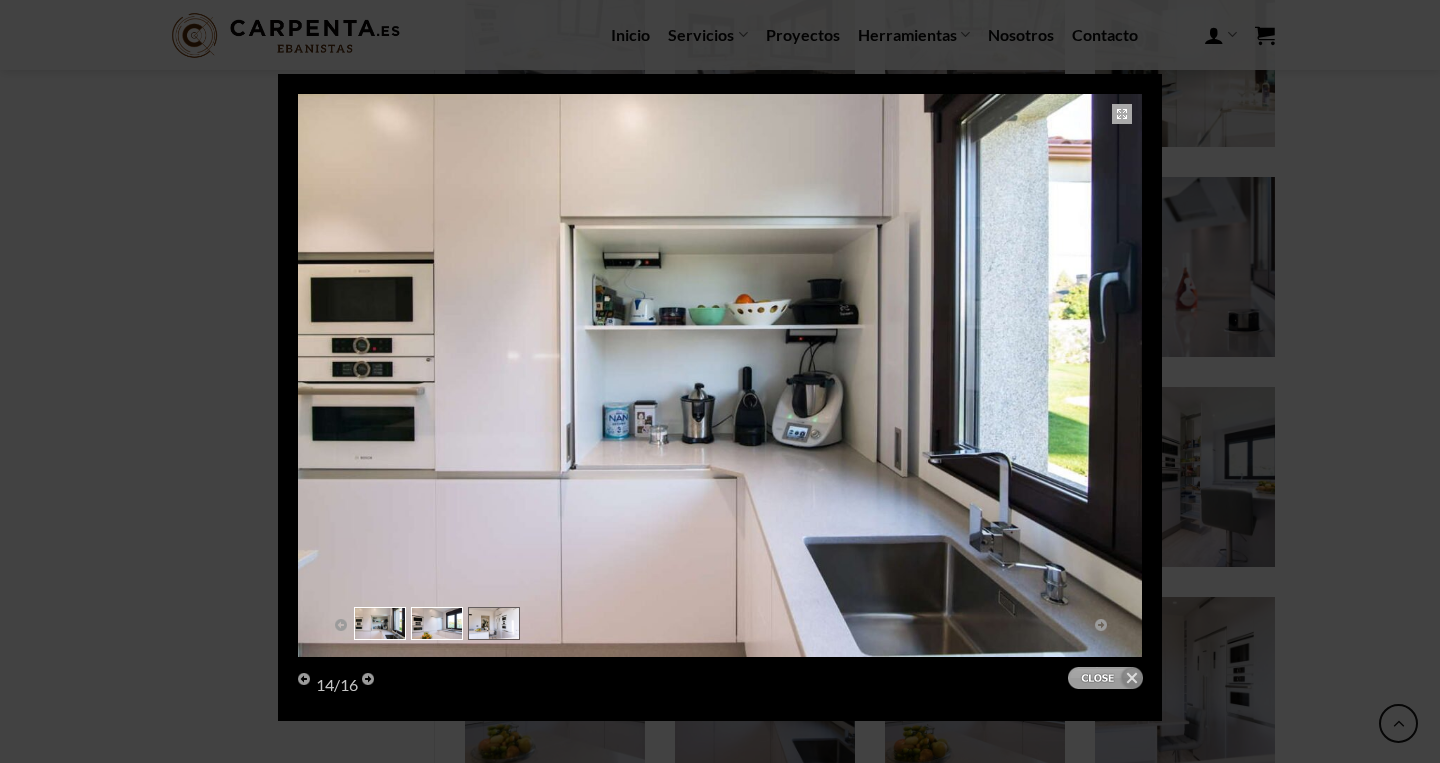 click at bounding box center (437, 624) 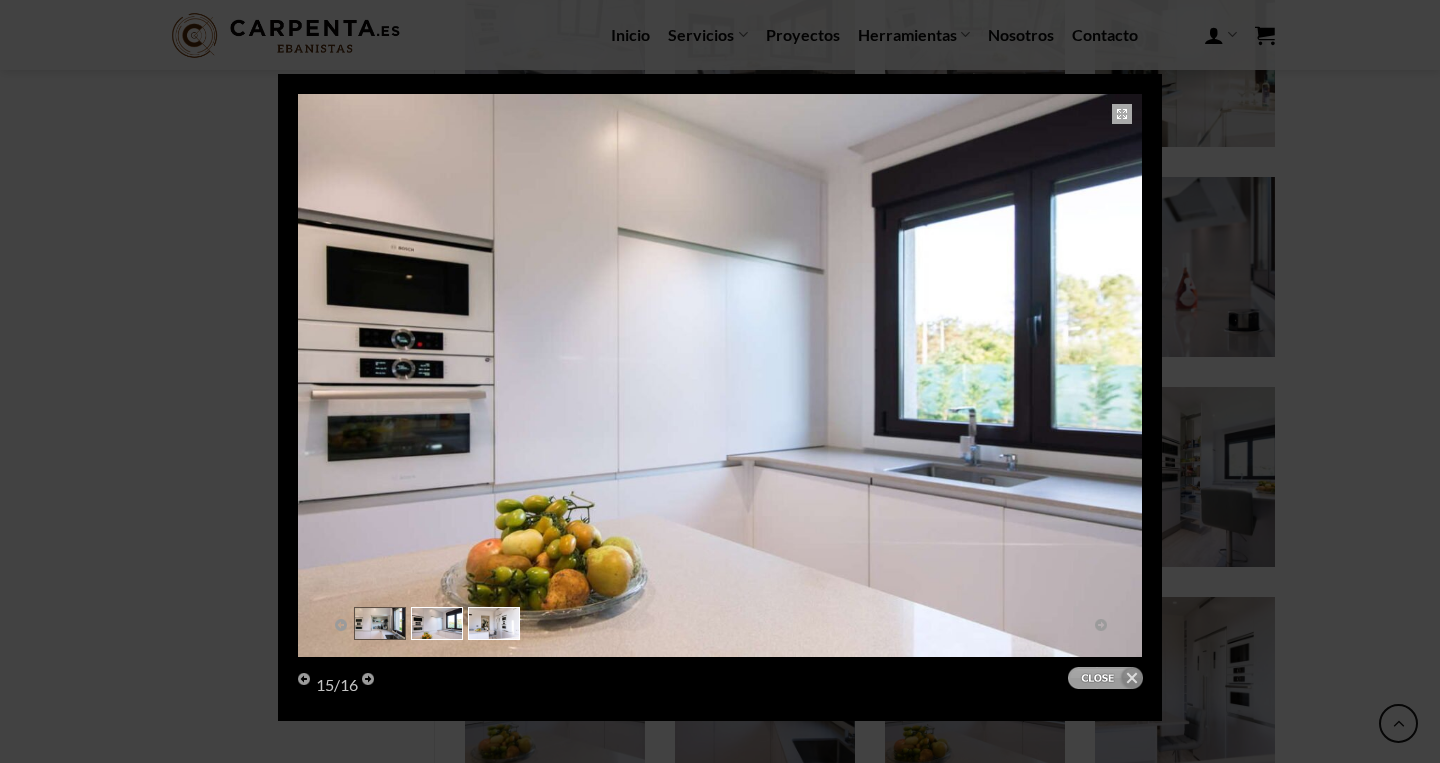 click at bounding box center [494, 624] 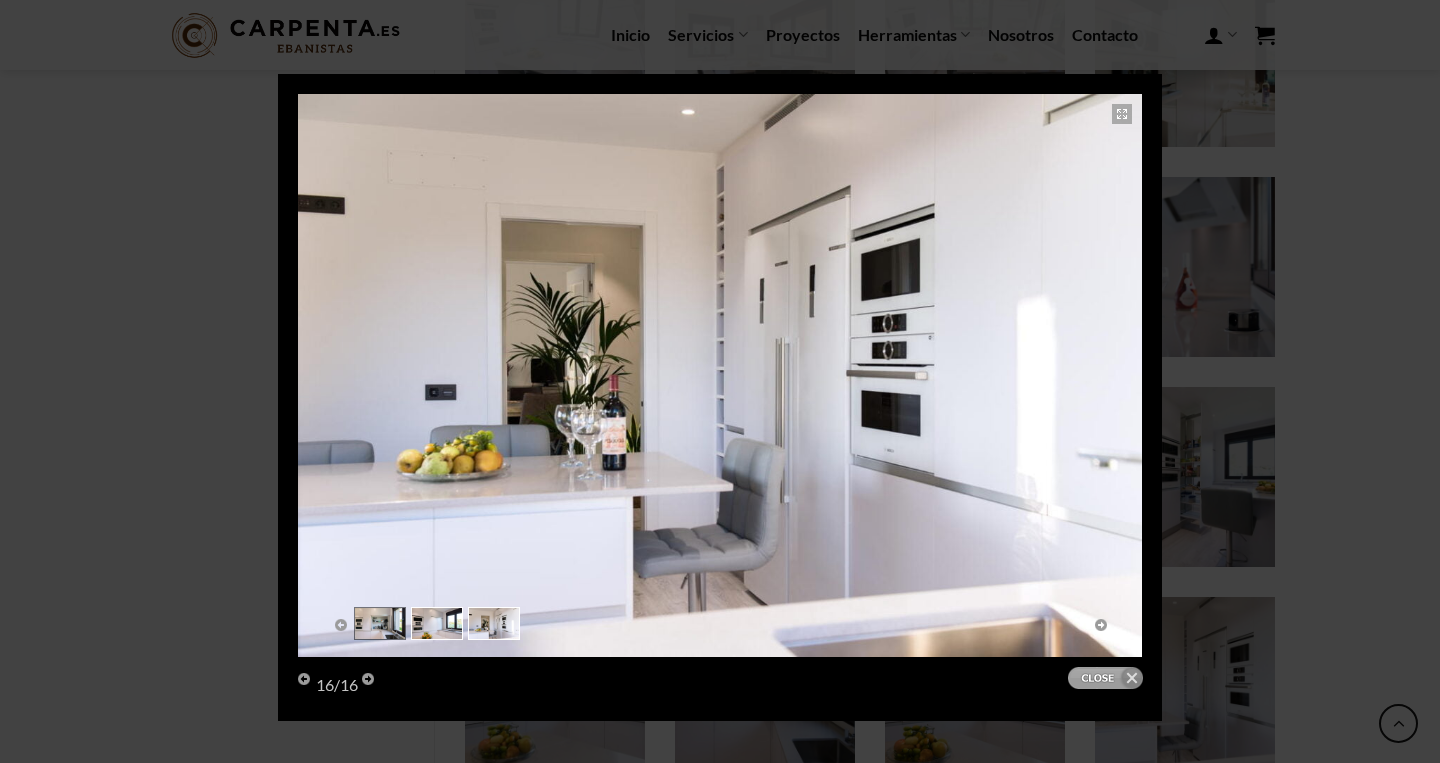 click at bounding box center (437, 624) 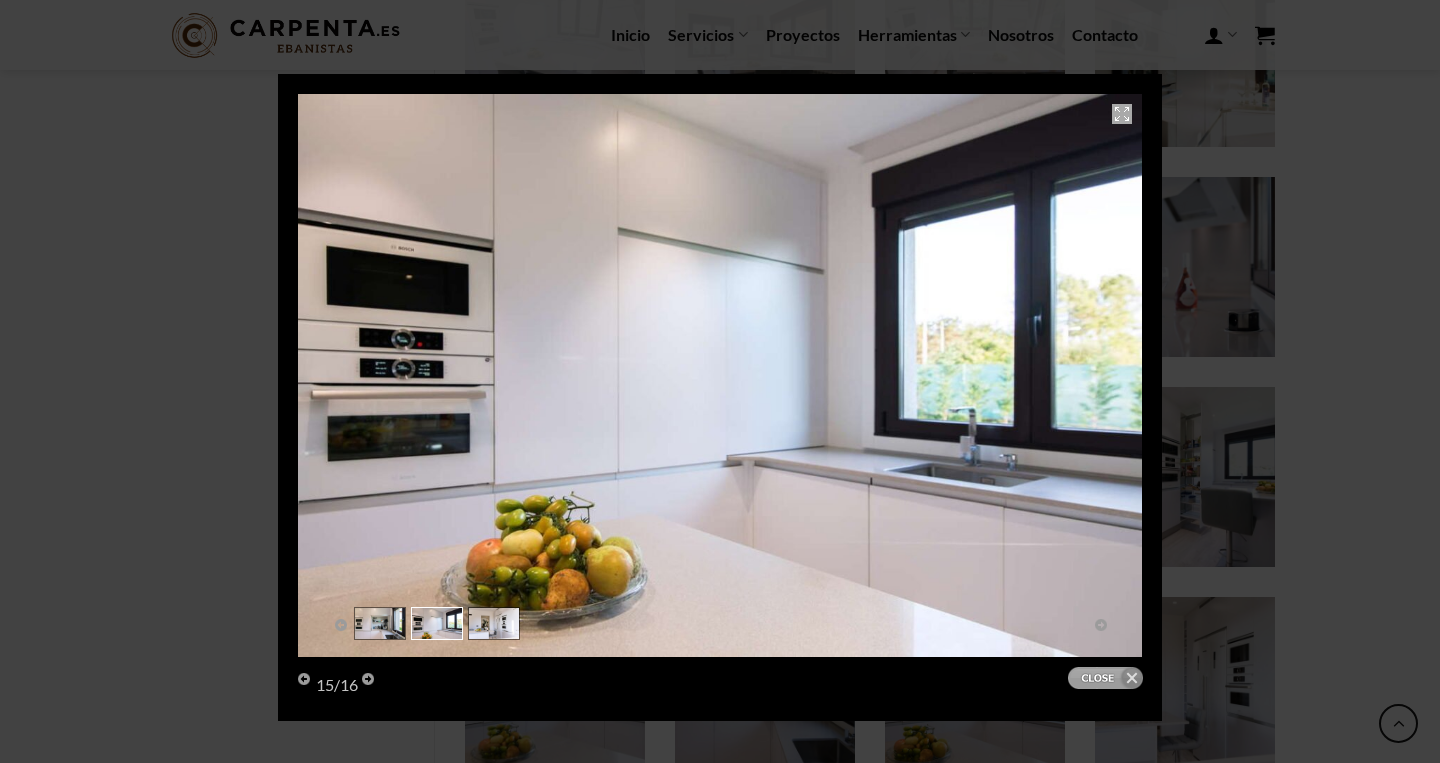 click on "Expand" at bounding box center (1122, 114) 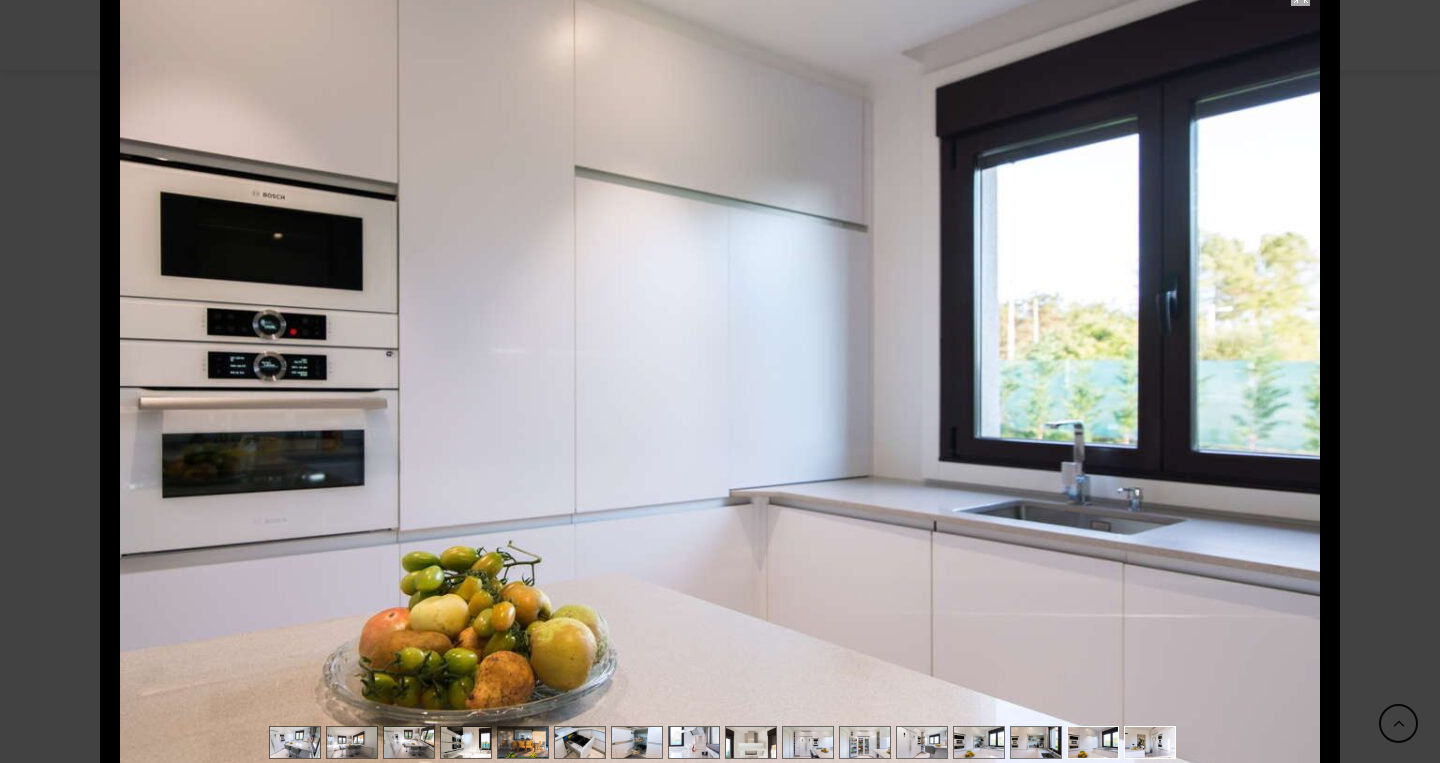 click at bounding box center [1150, 743] 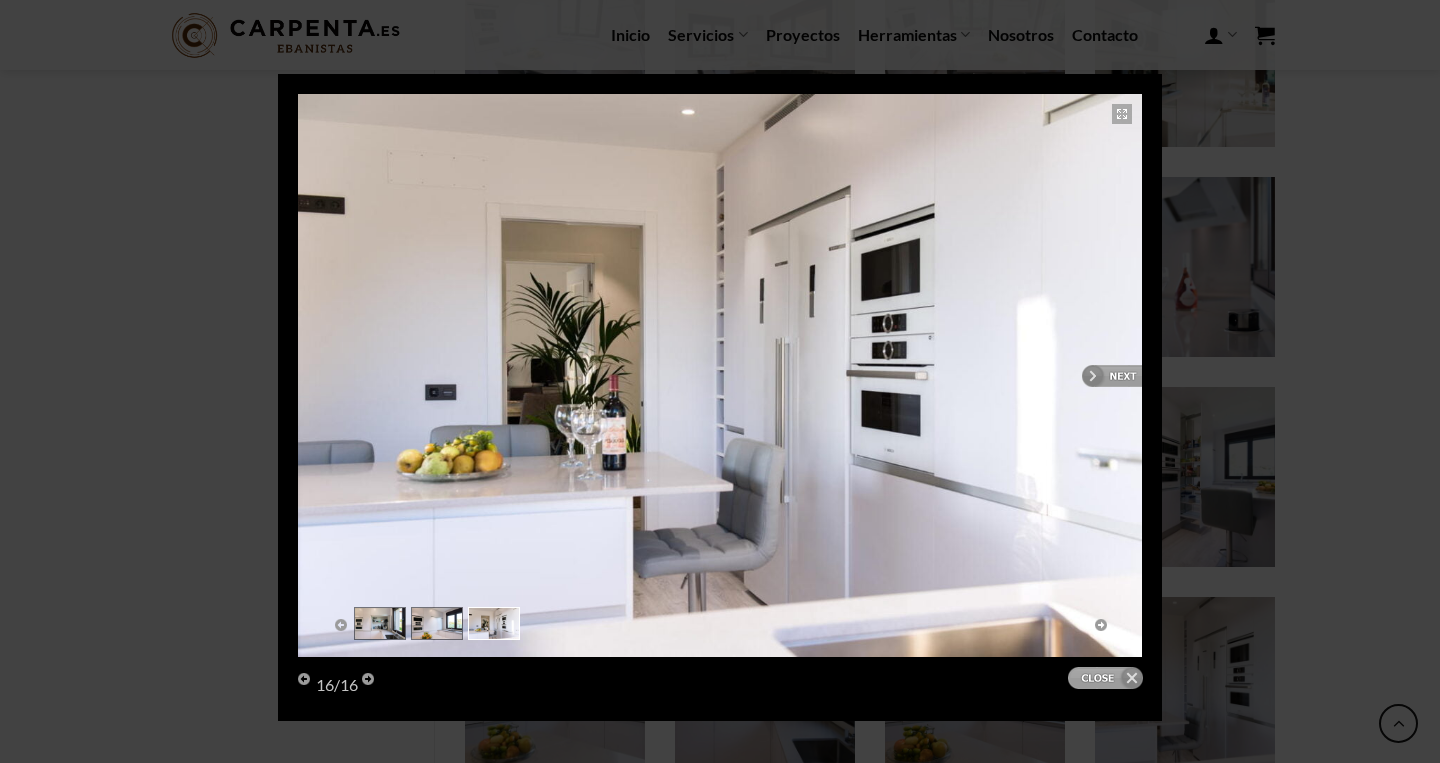 click on "next" at bounding box center [935, 375] 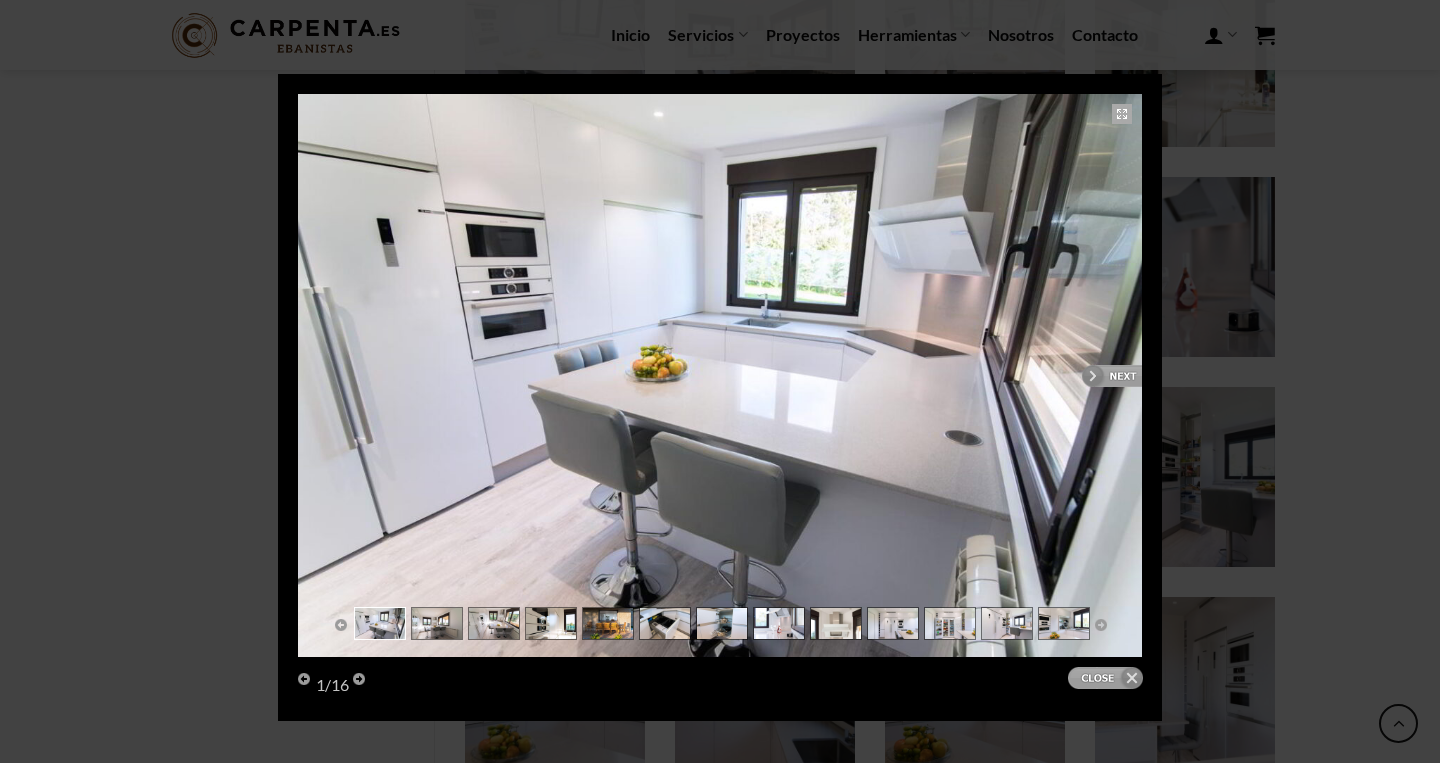 click on "next" at bounding box center (935, 375) 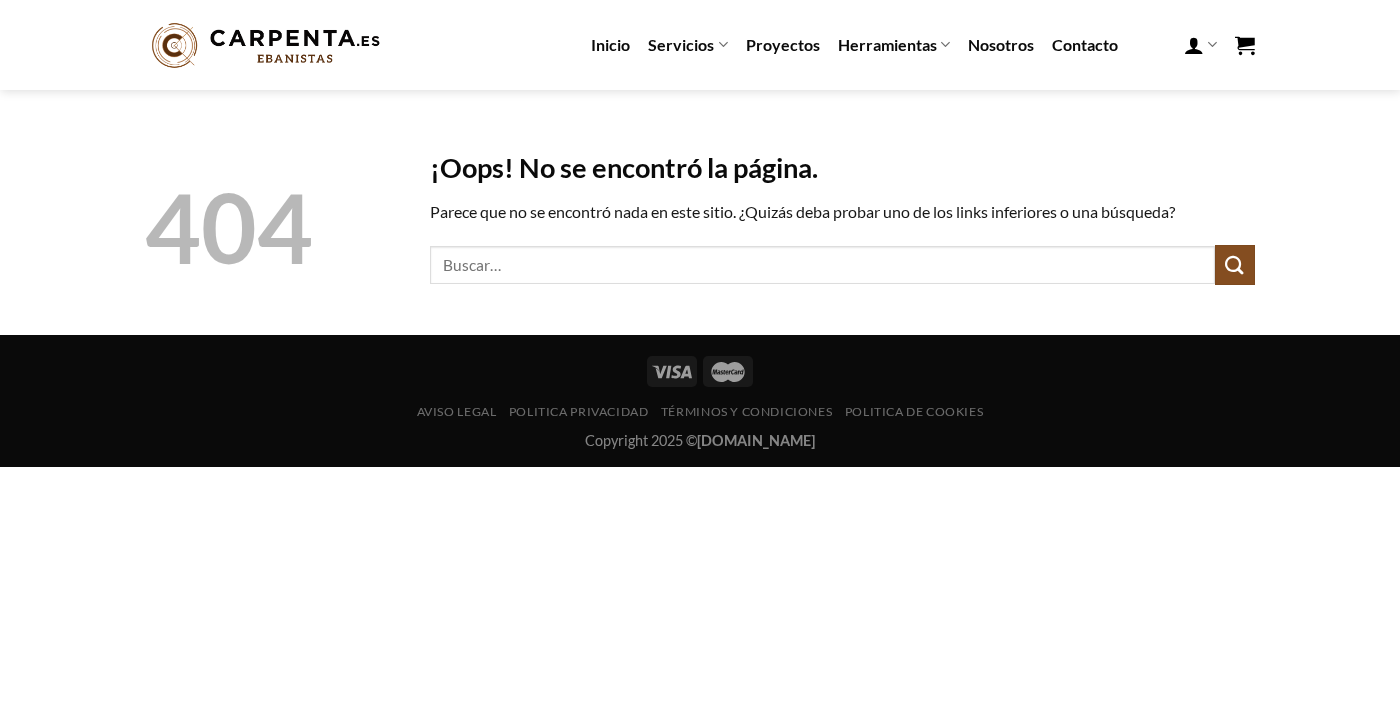 scroll, scrollTop: 0, scrollLeft: 0, axis: both 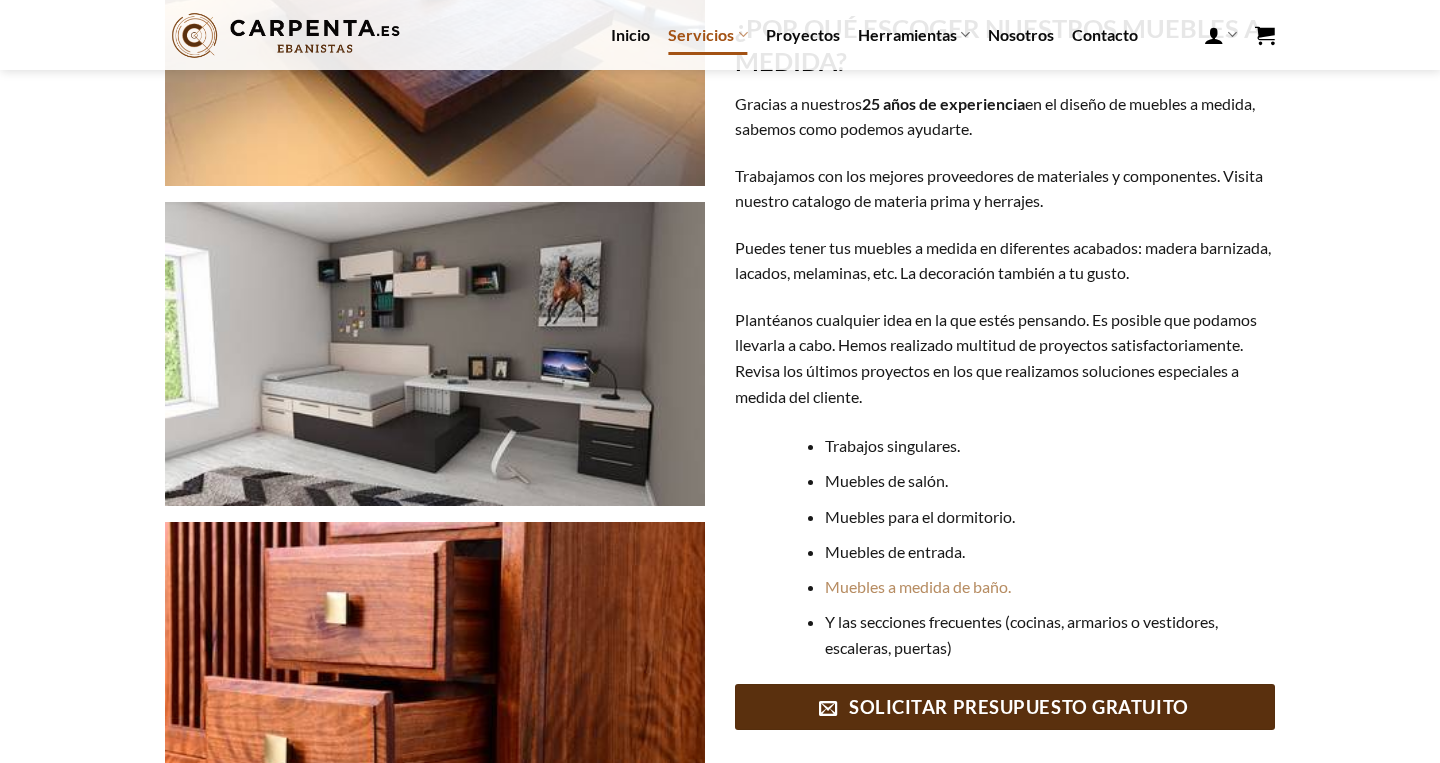 click at bounding box center (435, 354) 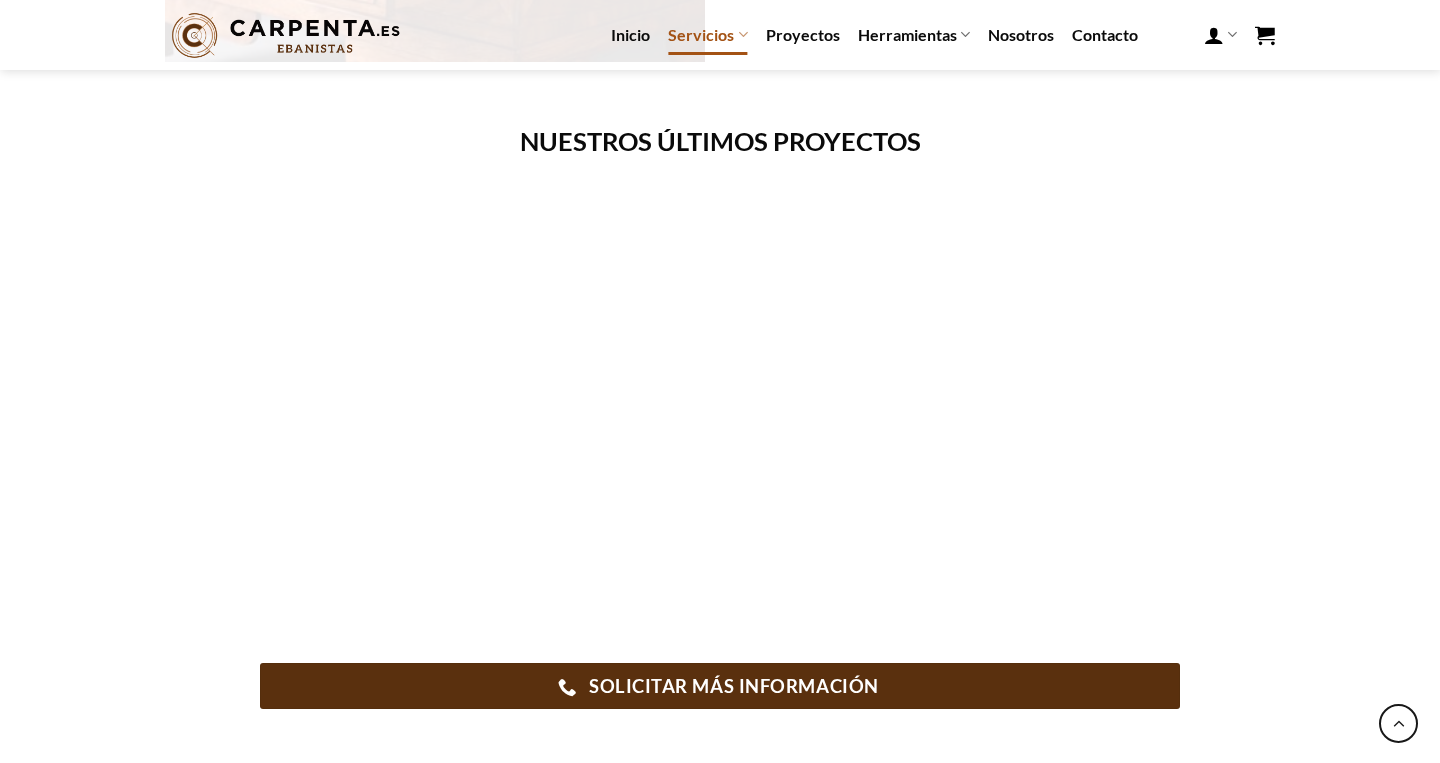 scroll, scrollTop: 1127, scrollLeft: 0, axis: vertical 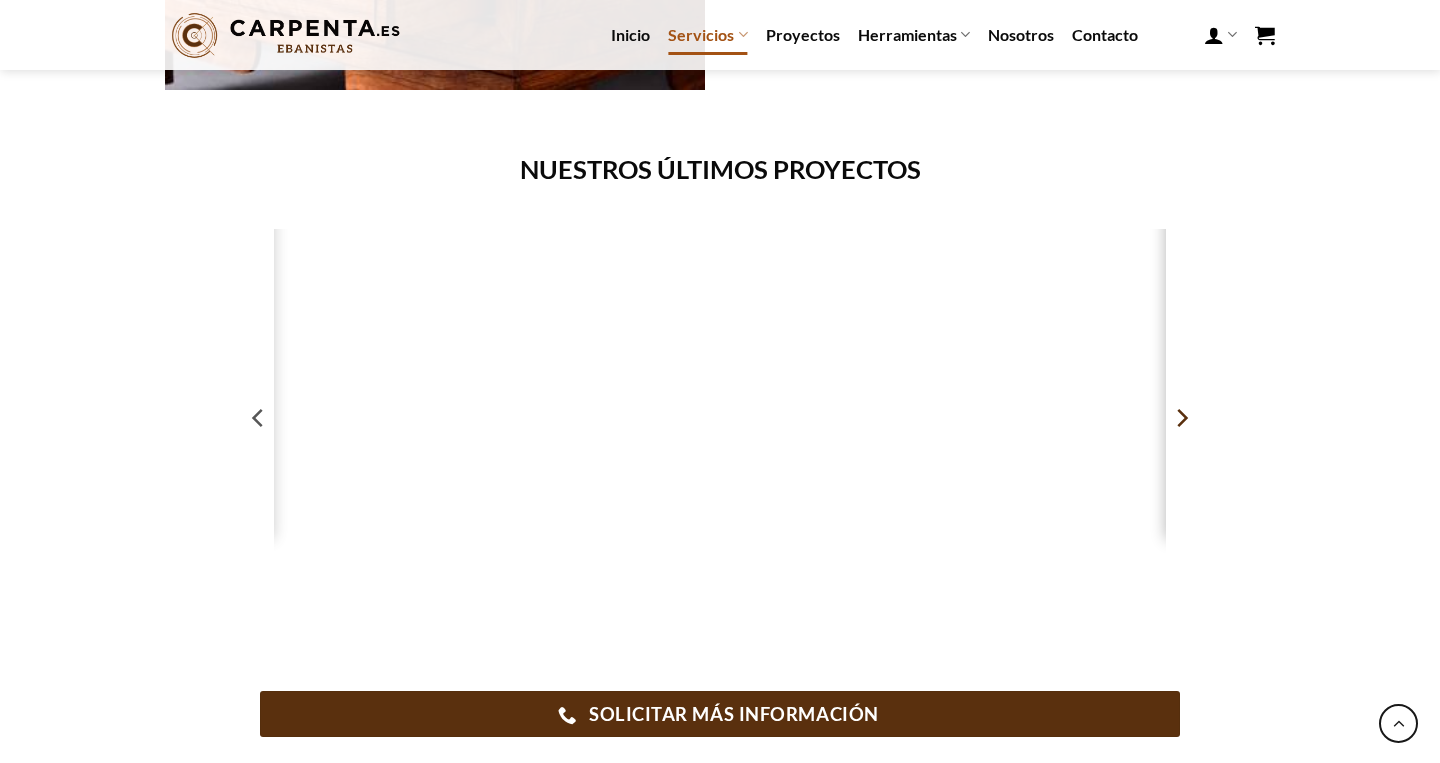click 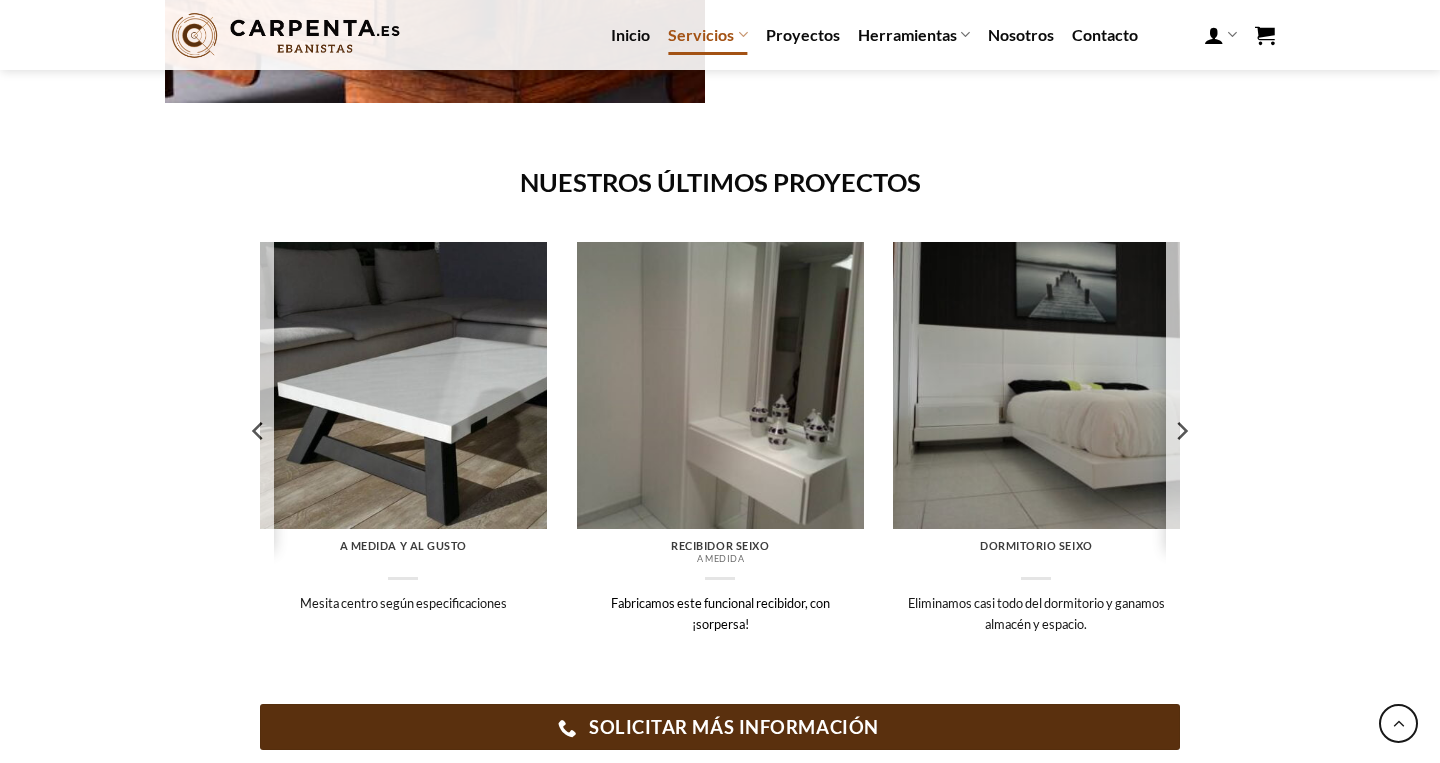 scroll, scrollTop: 1112, scrollLeft: 0, axis: vertical 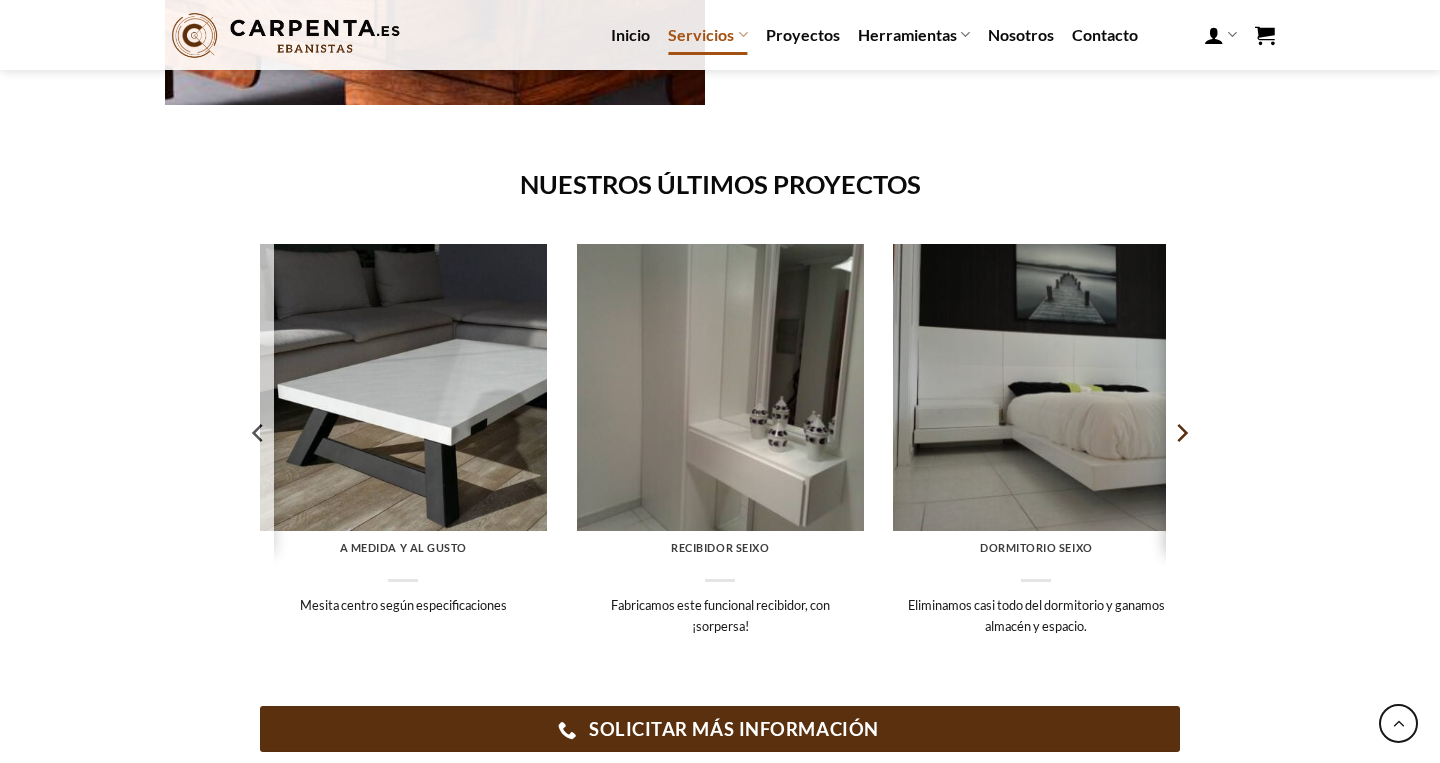 click 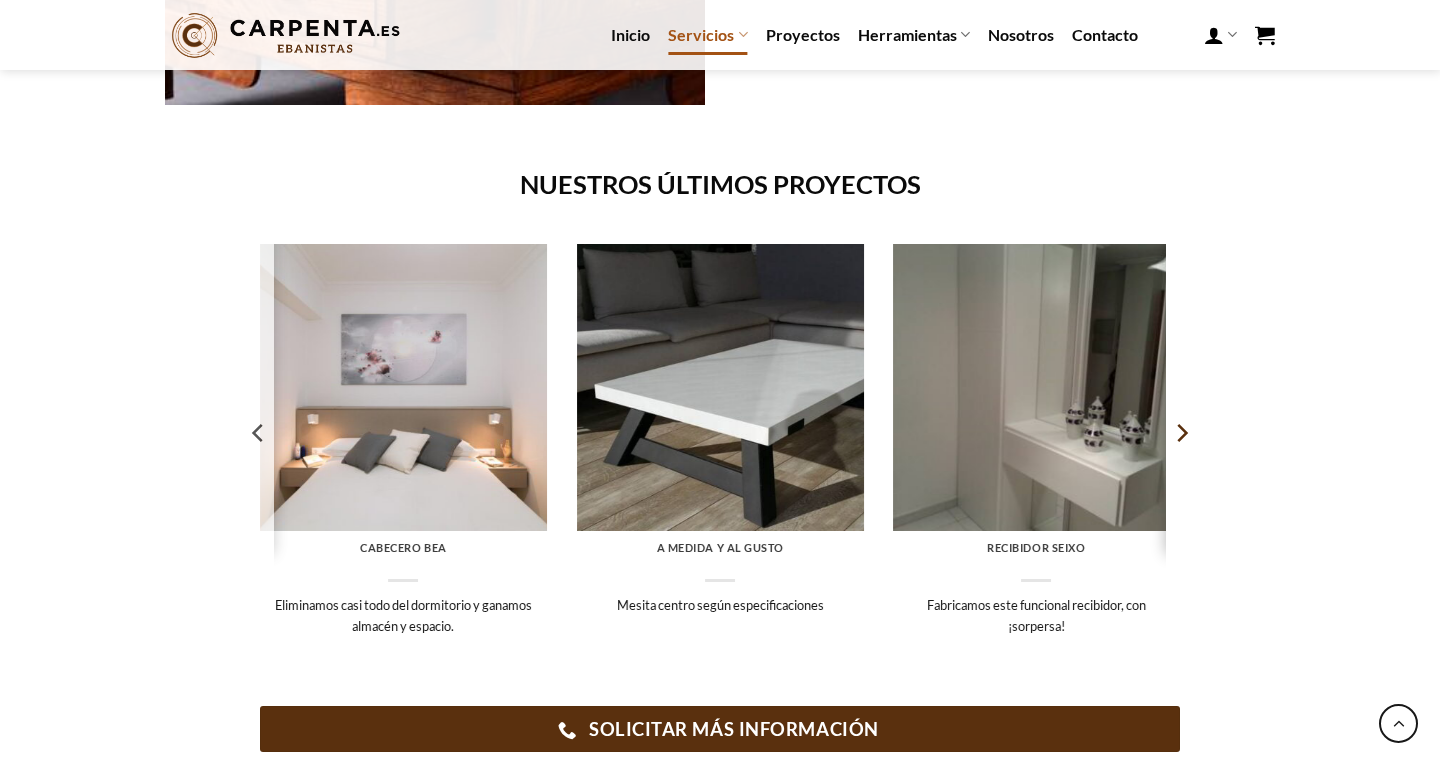 click 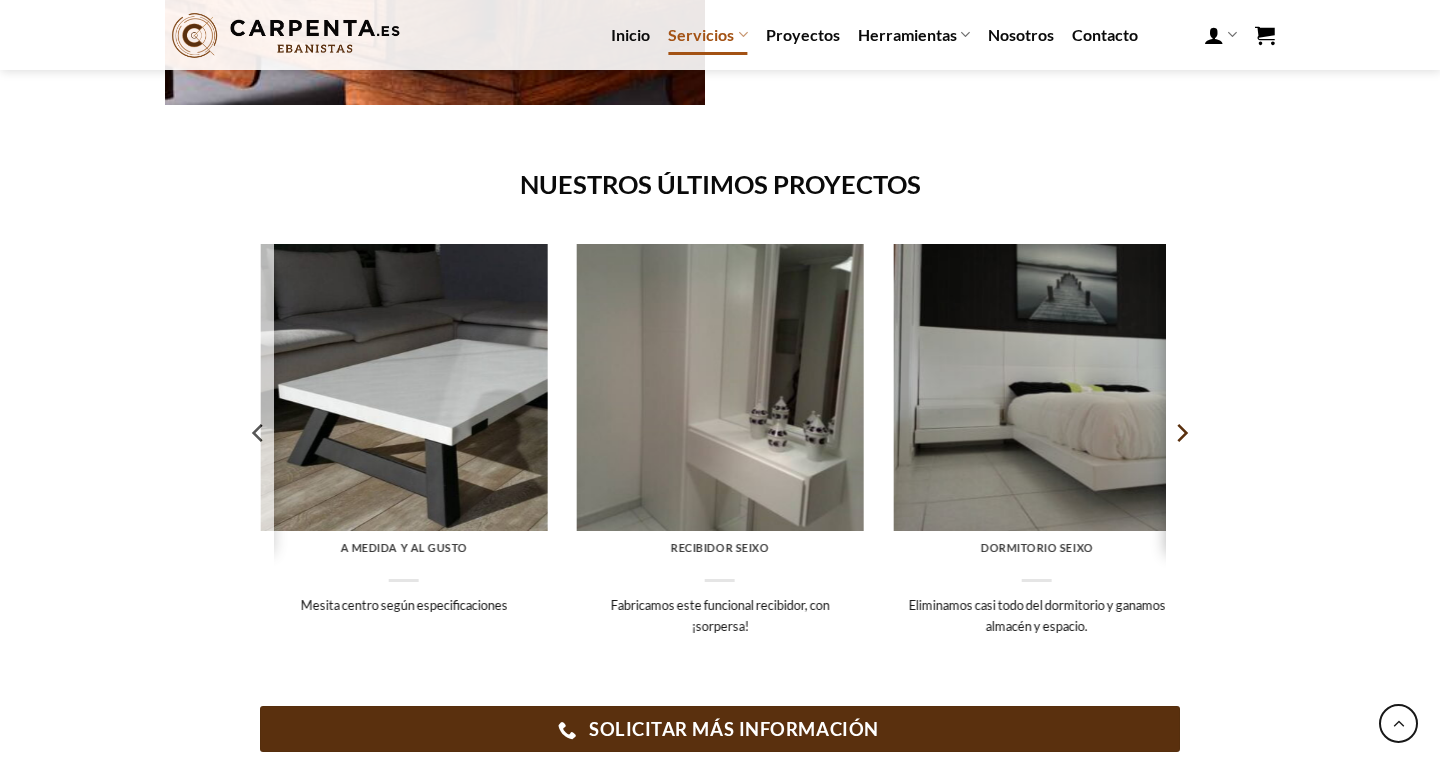 click 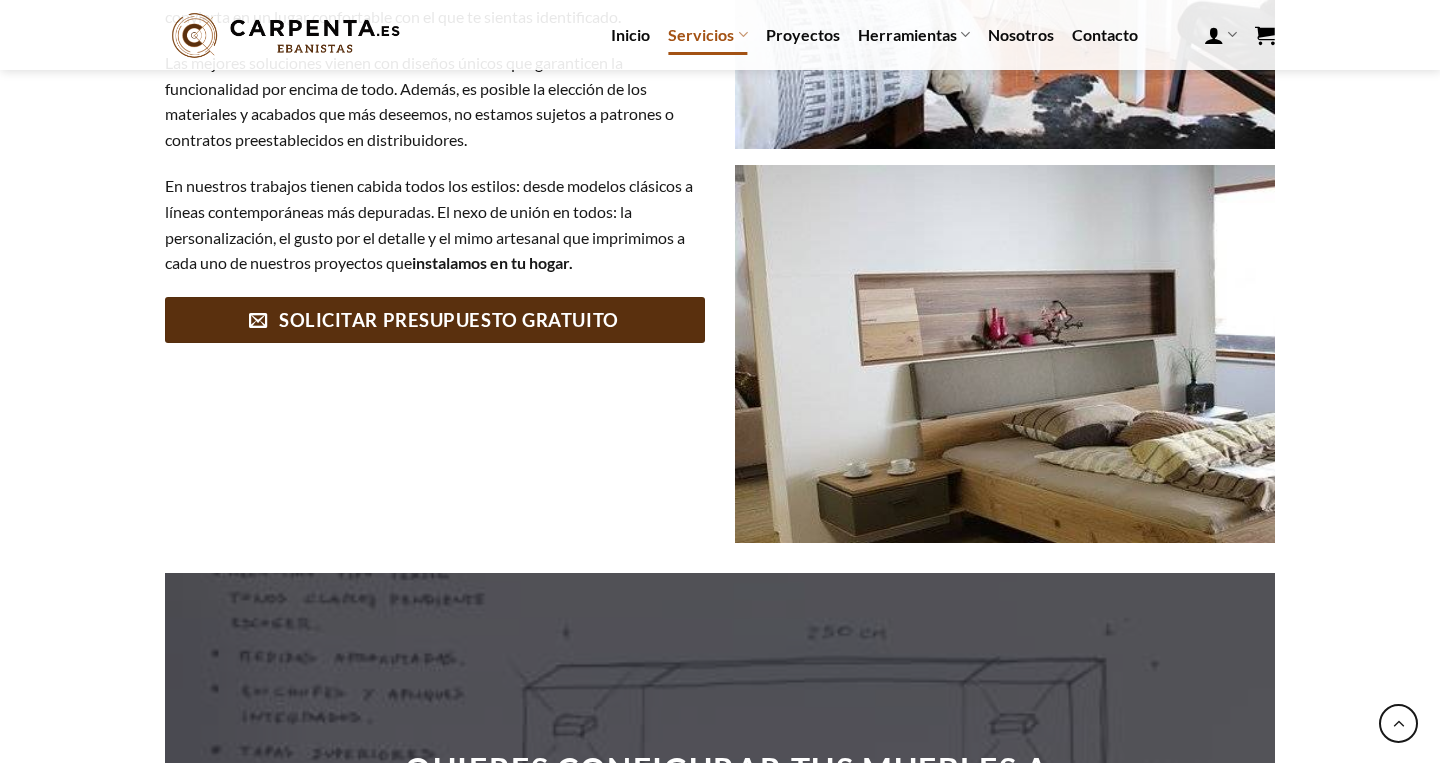 scroll, scrollTop: 2543, scrollLeft: 0, axis: vertical 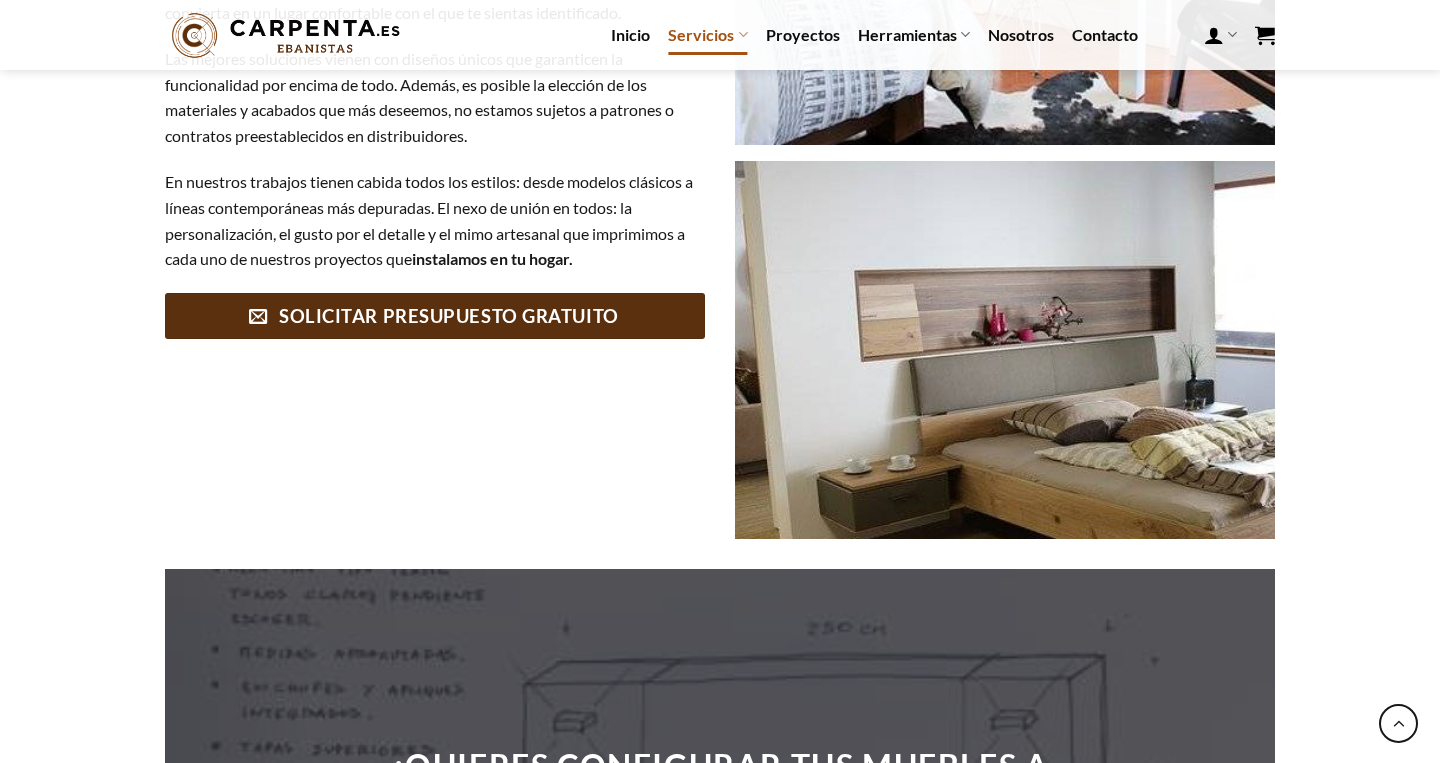 click at bounding box center [1005, 350] 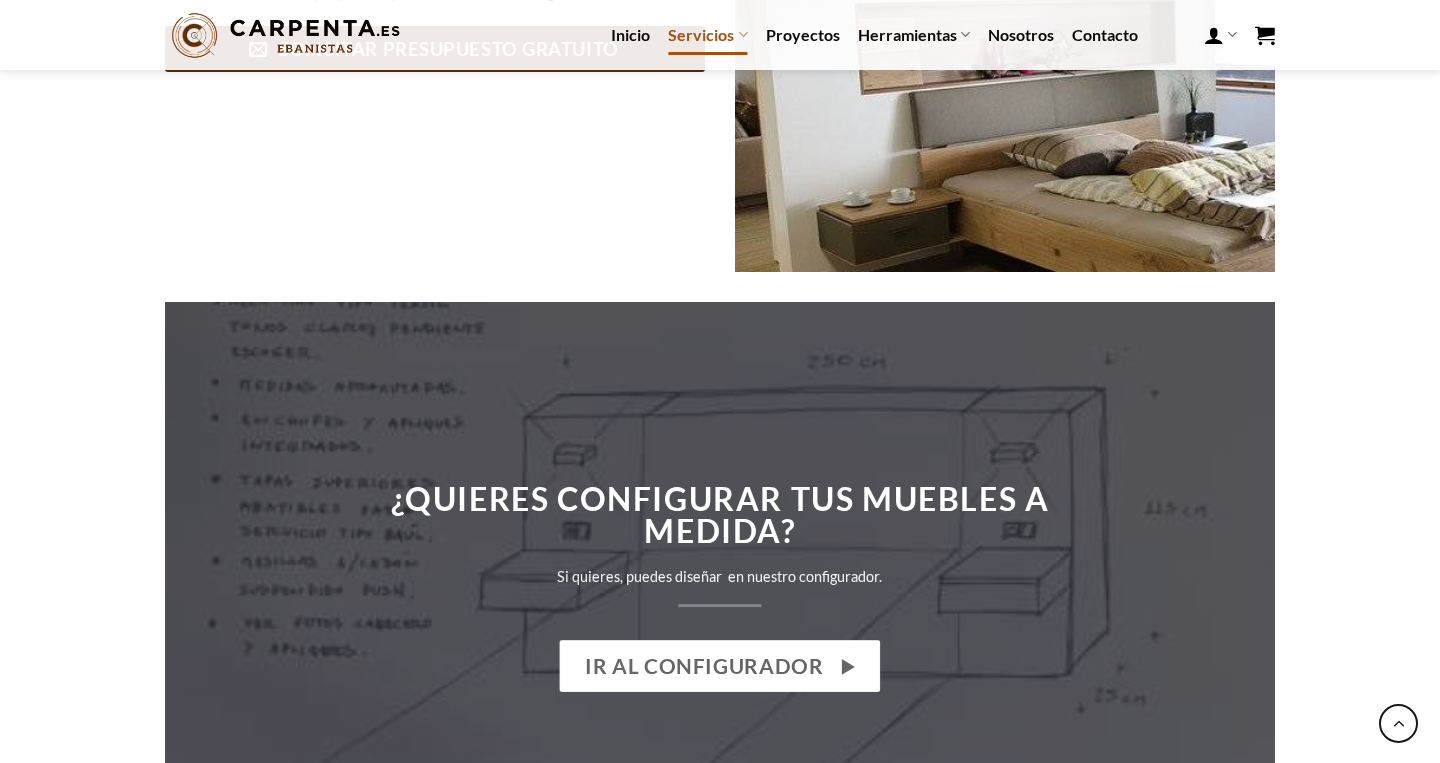 scroll, scrollTop: 2827, scrollLeft: 0, axis: vertical 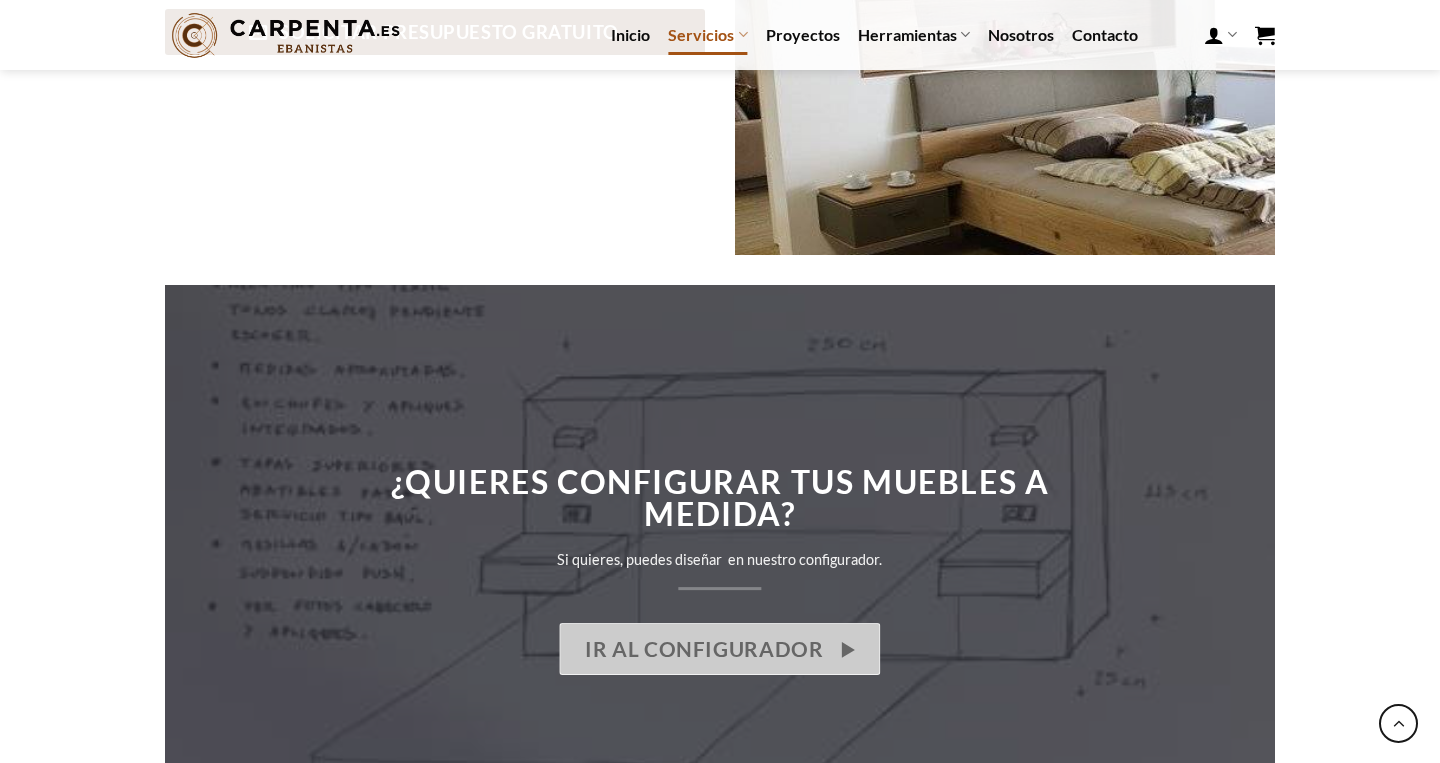 click on "IR AL CONFIGURADOR" at bounding box center [704, 648] 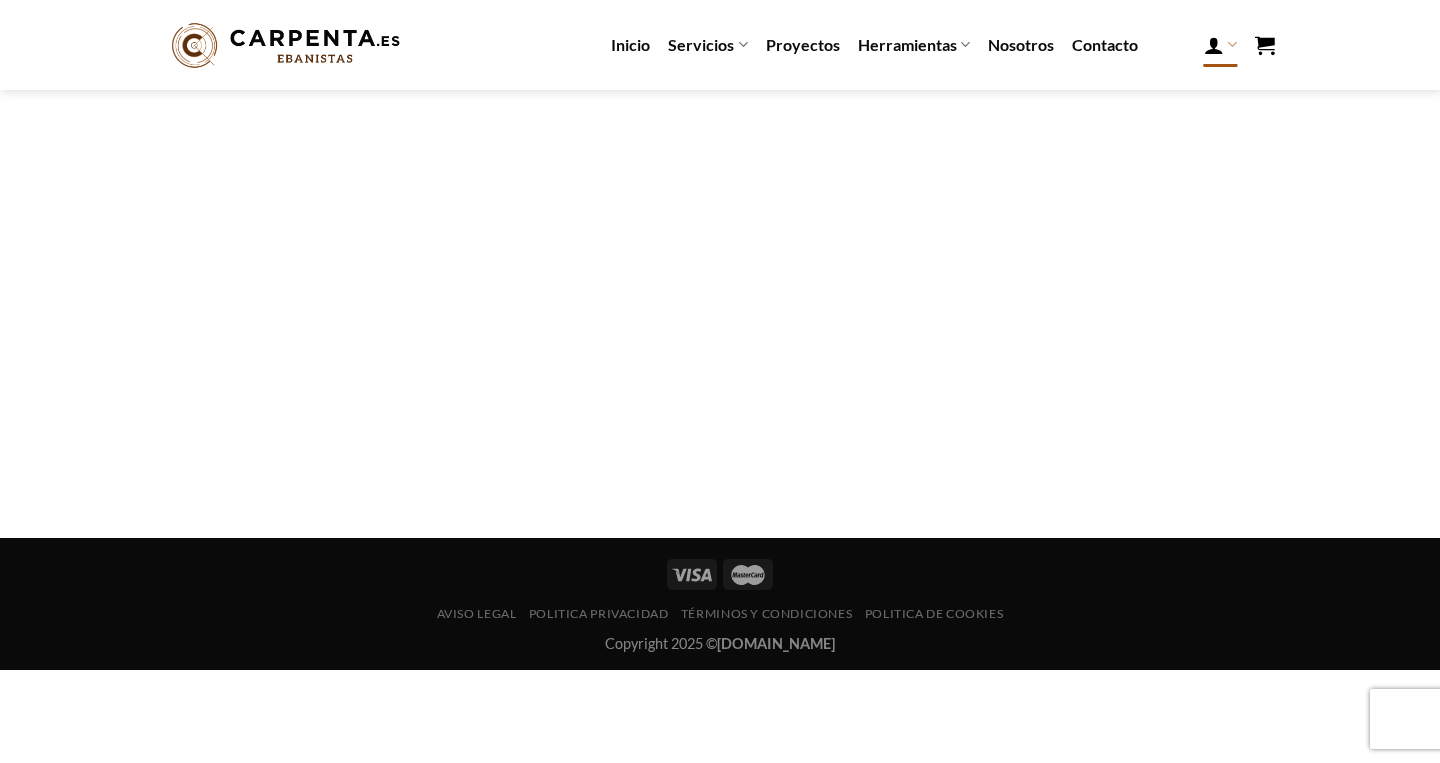 scroll, scrollTop: 0, scrollLeft: 0, axis: both 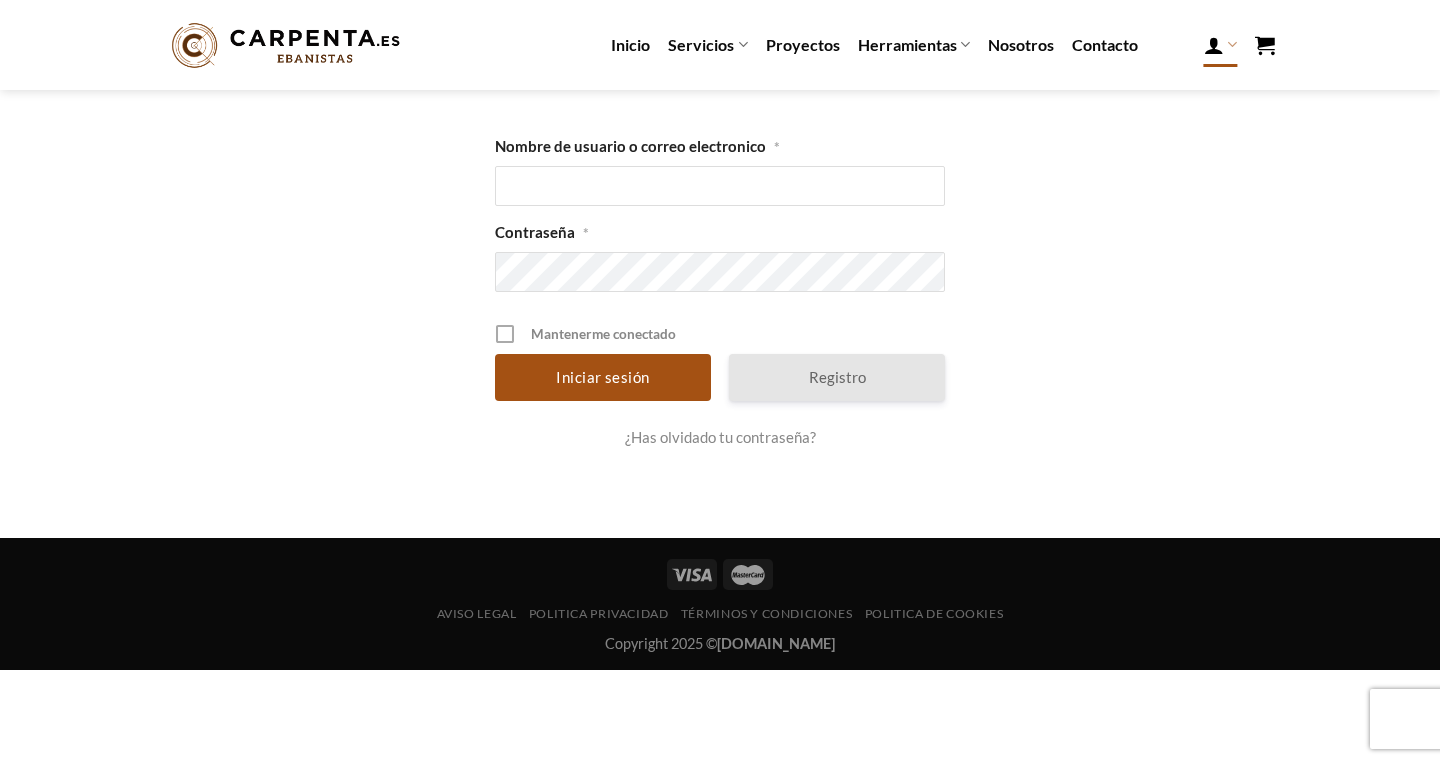 click on "Registro" at bounding box center [837, 377] 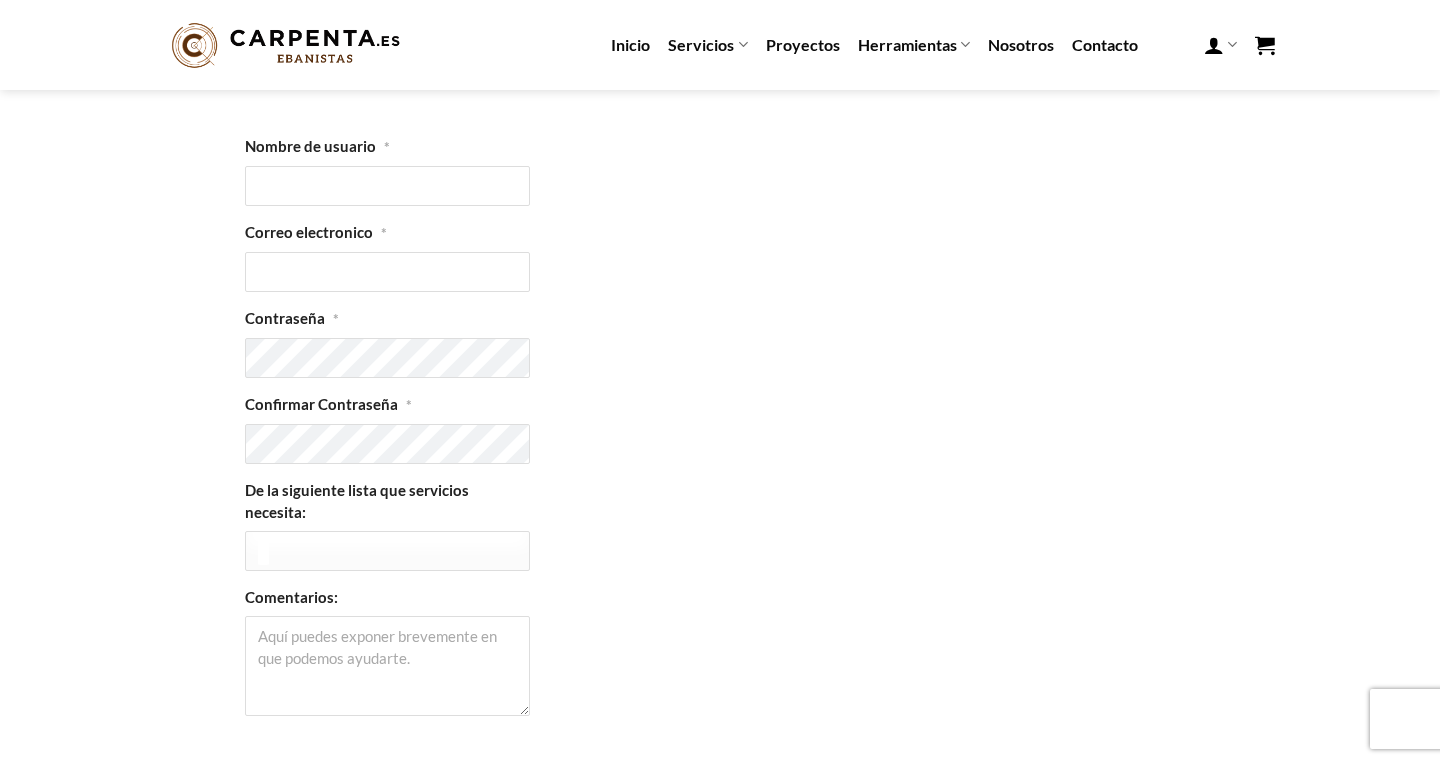 scroll, scrollTop: 0, scrollLeft: 0, axis: both 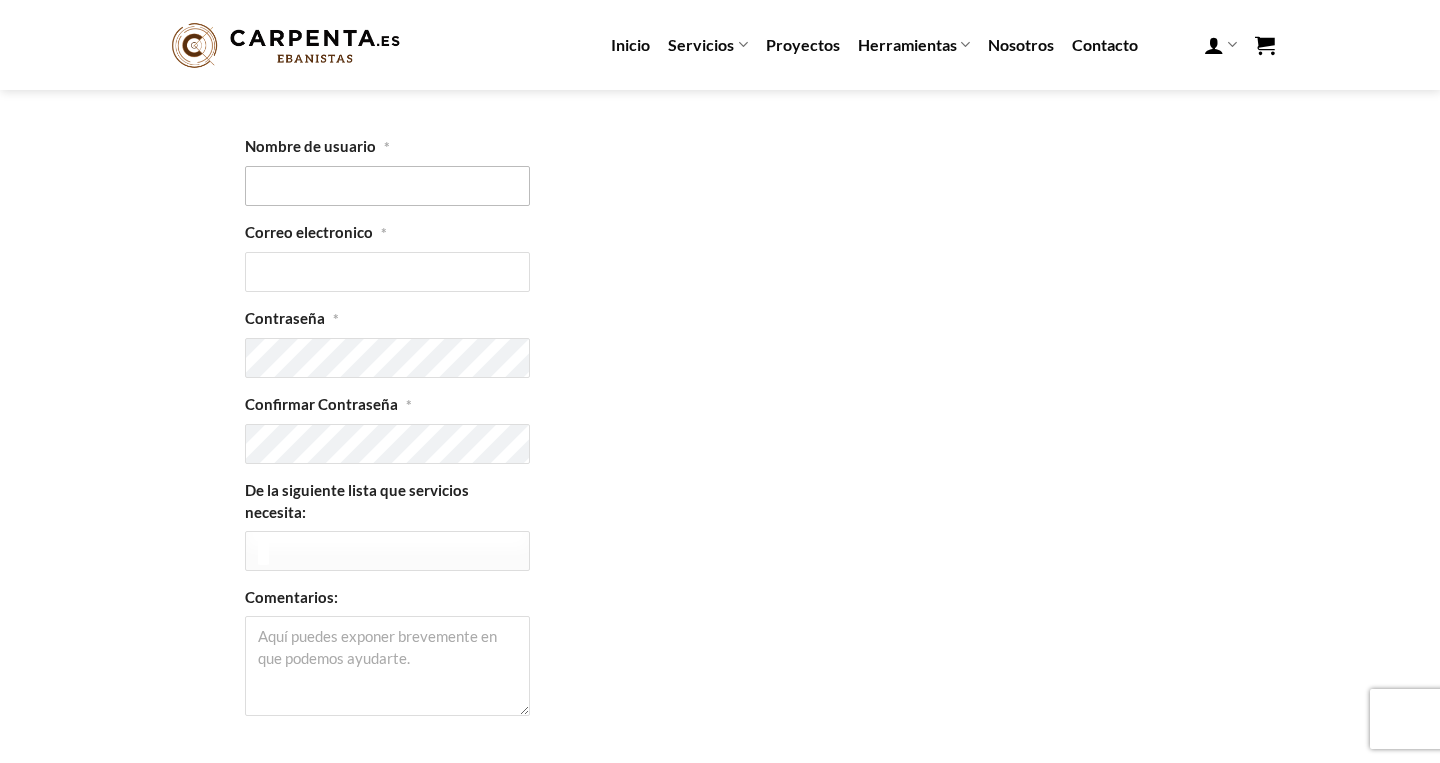 click on "Nombre de usuario *" at bounding box center (387, 186) 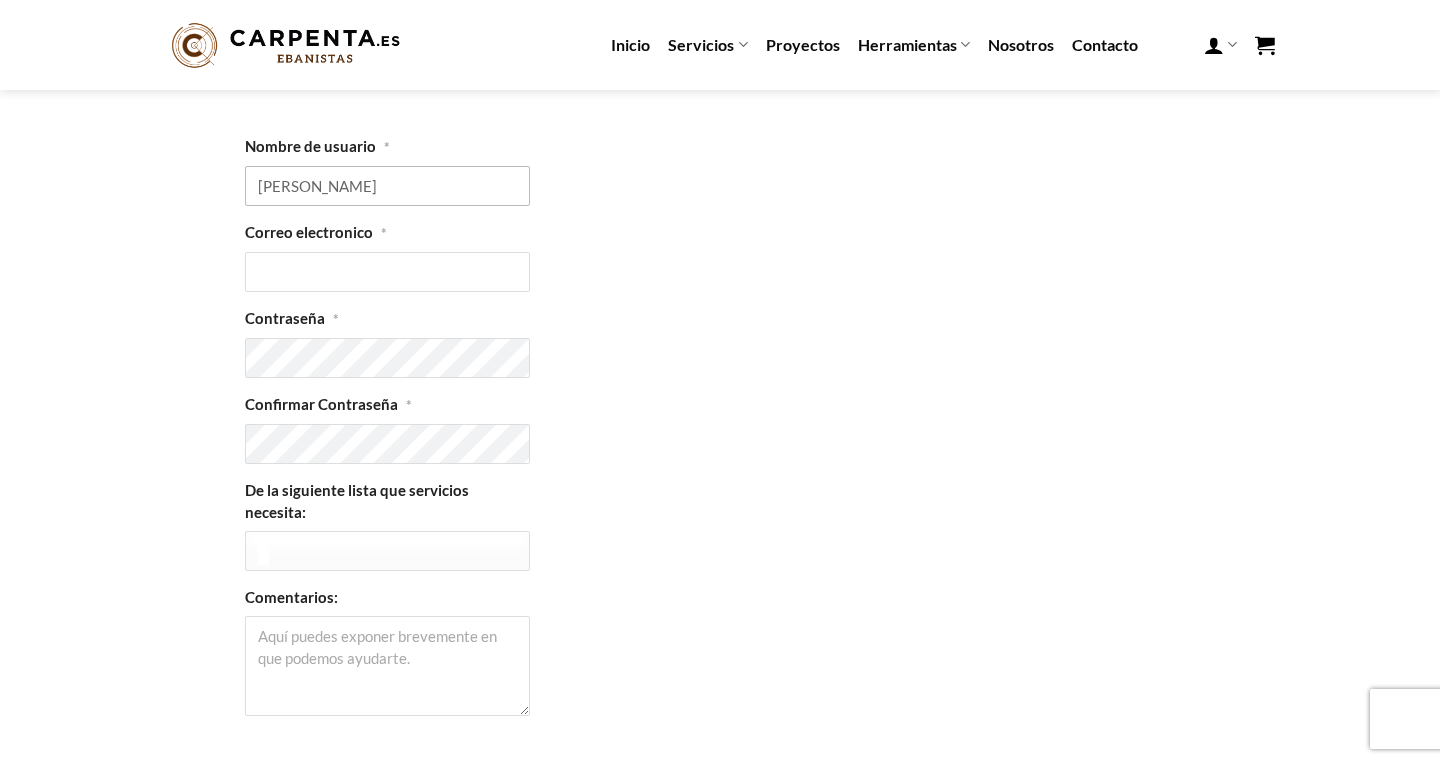 type on "[PERSON_NAME]" 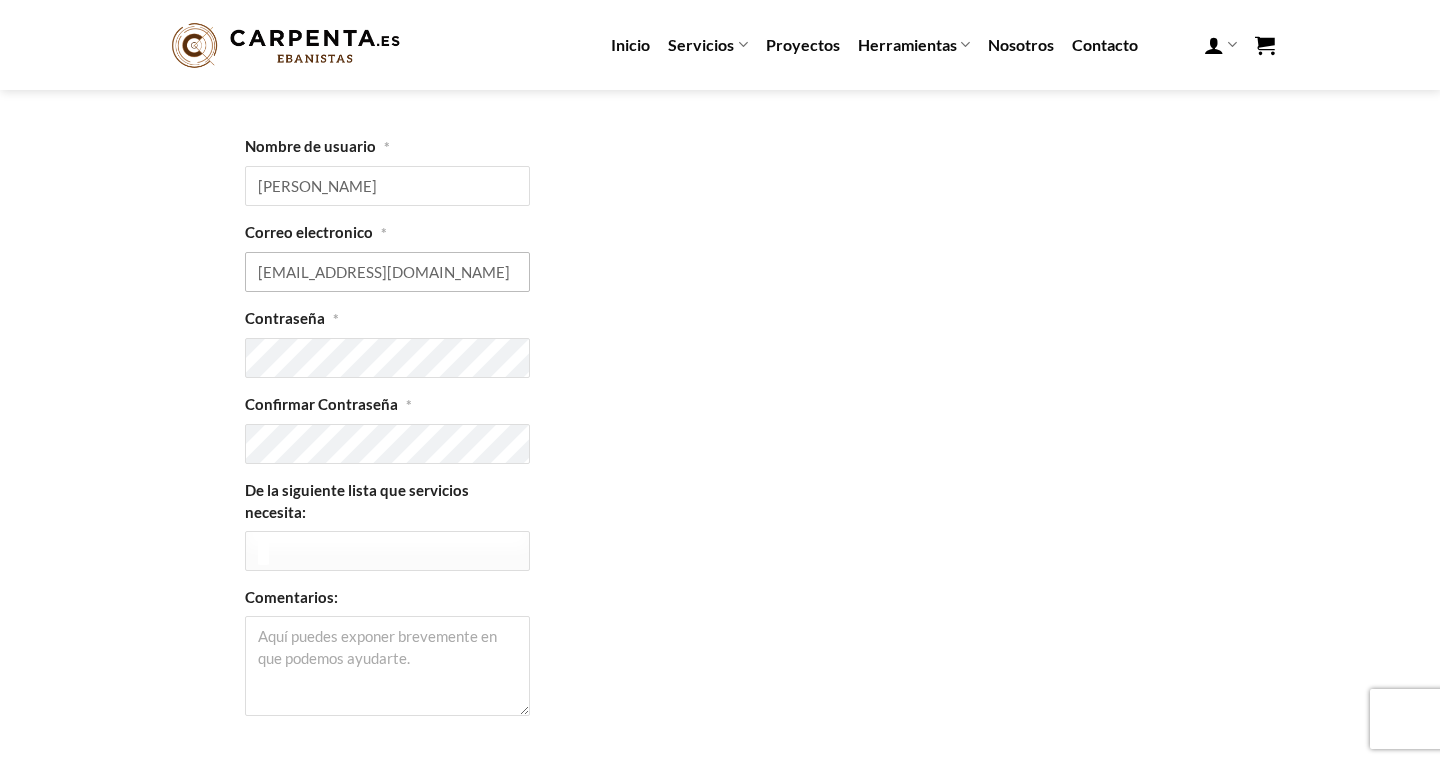 type on "[EMAIL_ADDRESS][DOMAIN_NAME]" 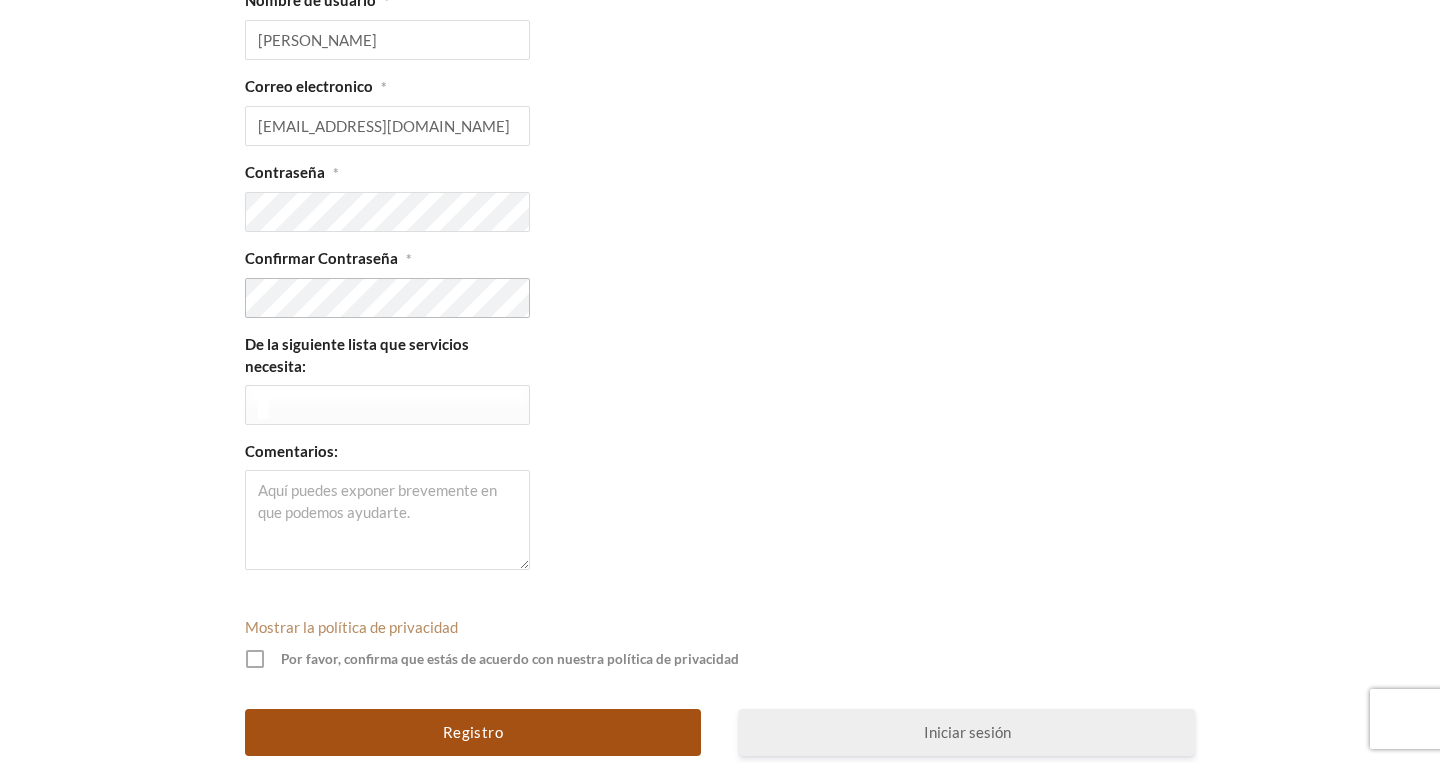 scroll, scrollTop: 149, scrollLeft: 0, axis: vertical 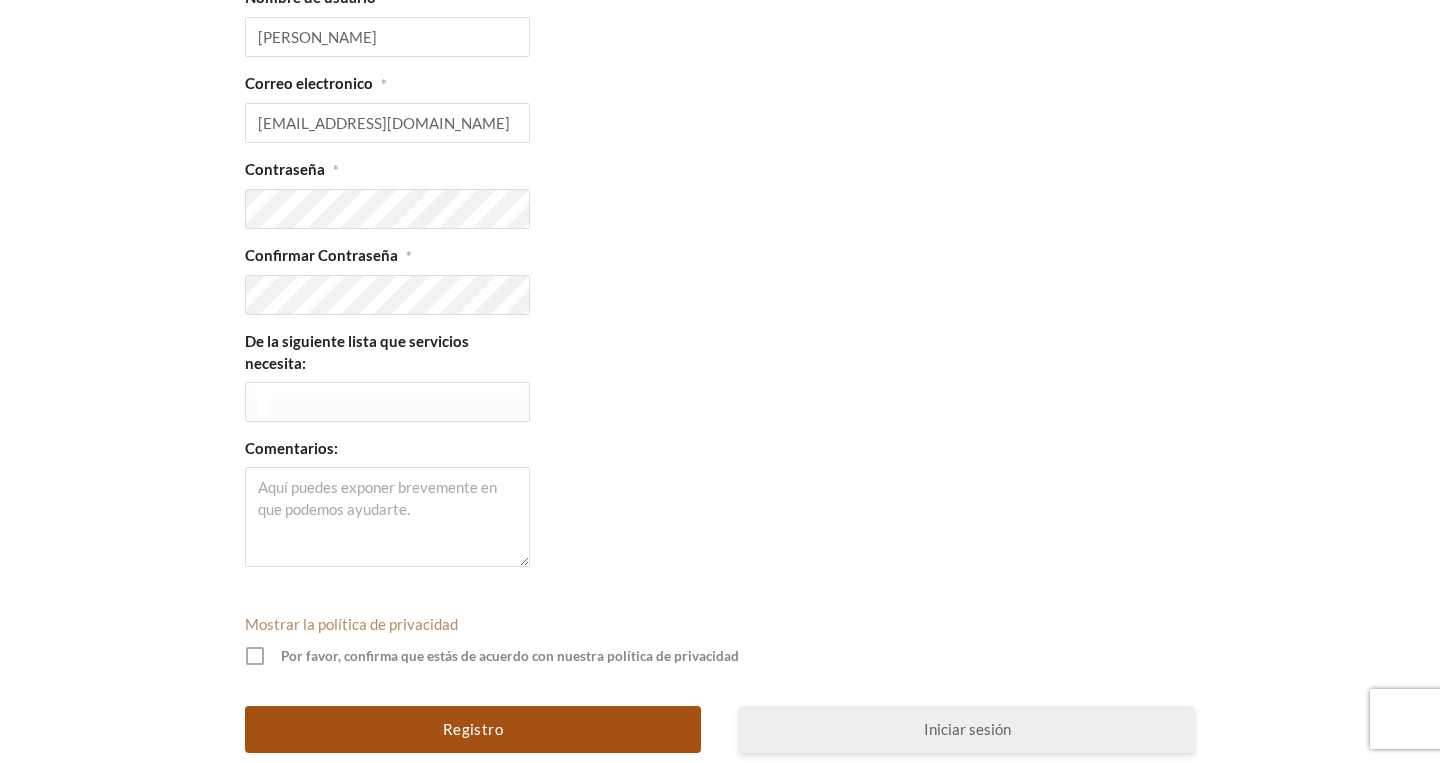 click at bounding box center [393, 399] 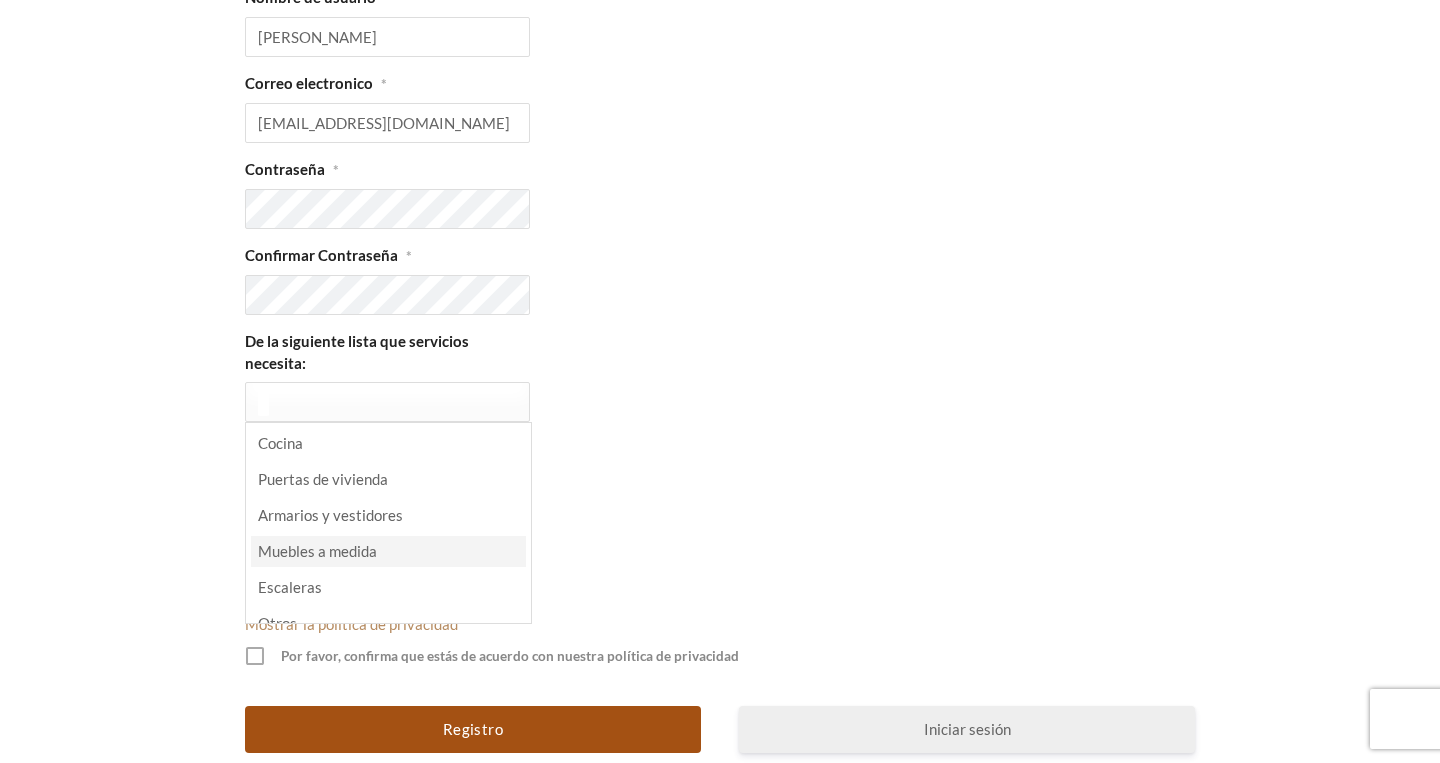 select on "Muebles a medida" 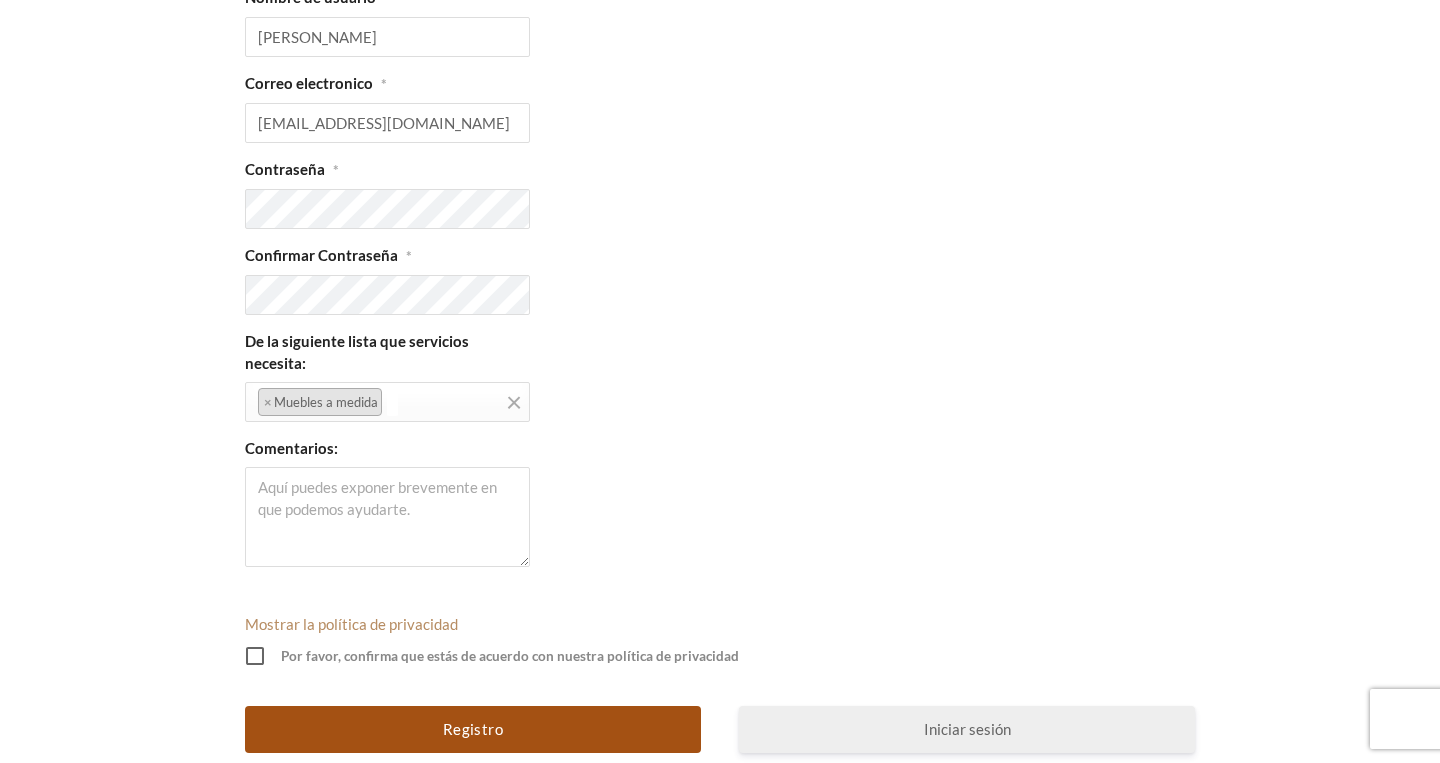 click at bounding box center (255, 655) 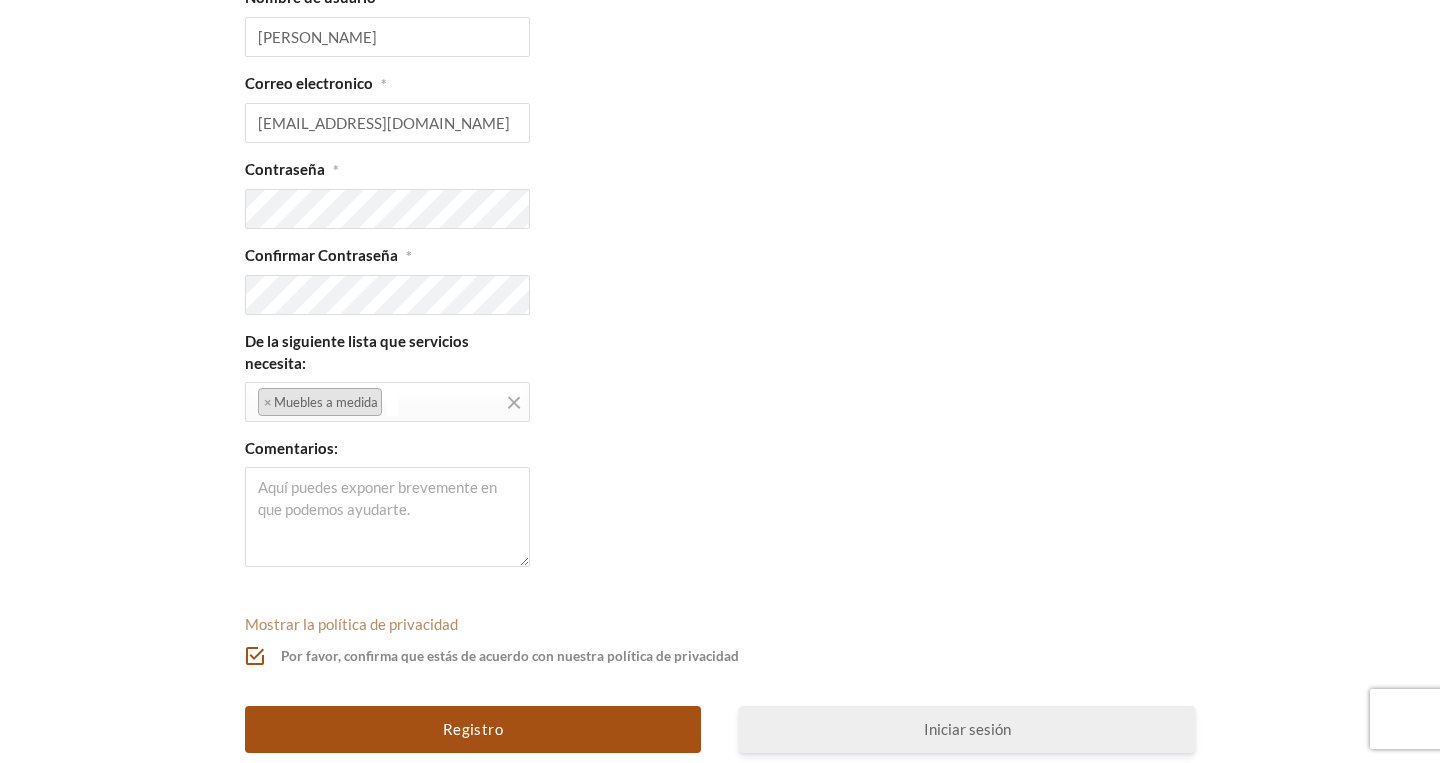 click on "Registro" at bounding box center [473, 729] 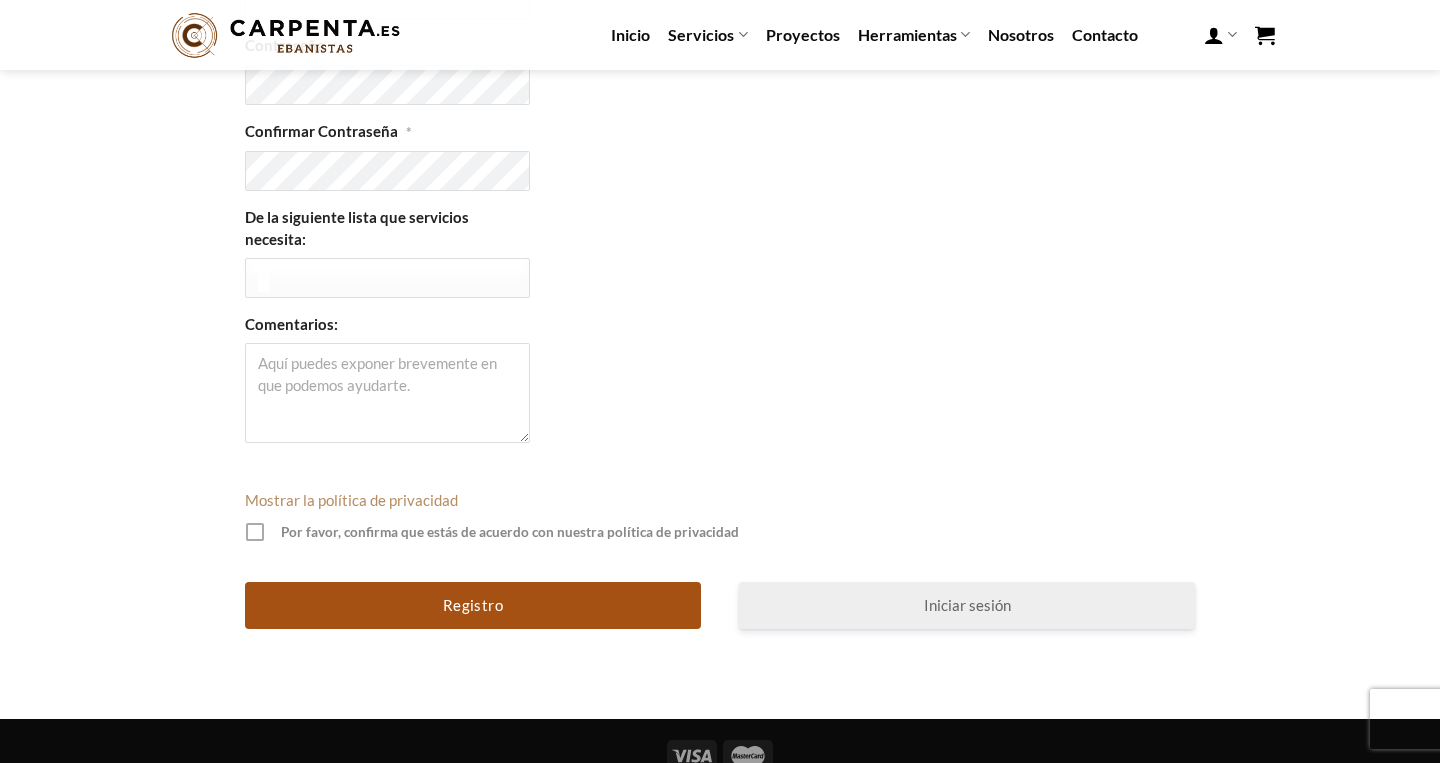 scroll, scrollTop: 388, scrollLeft: 0, axis: vertical 